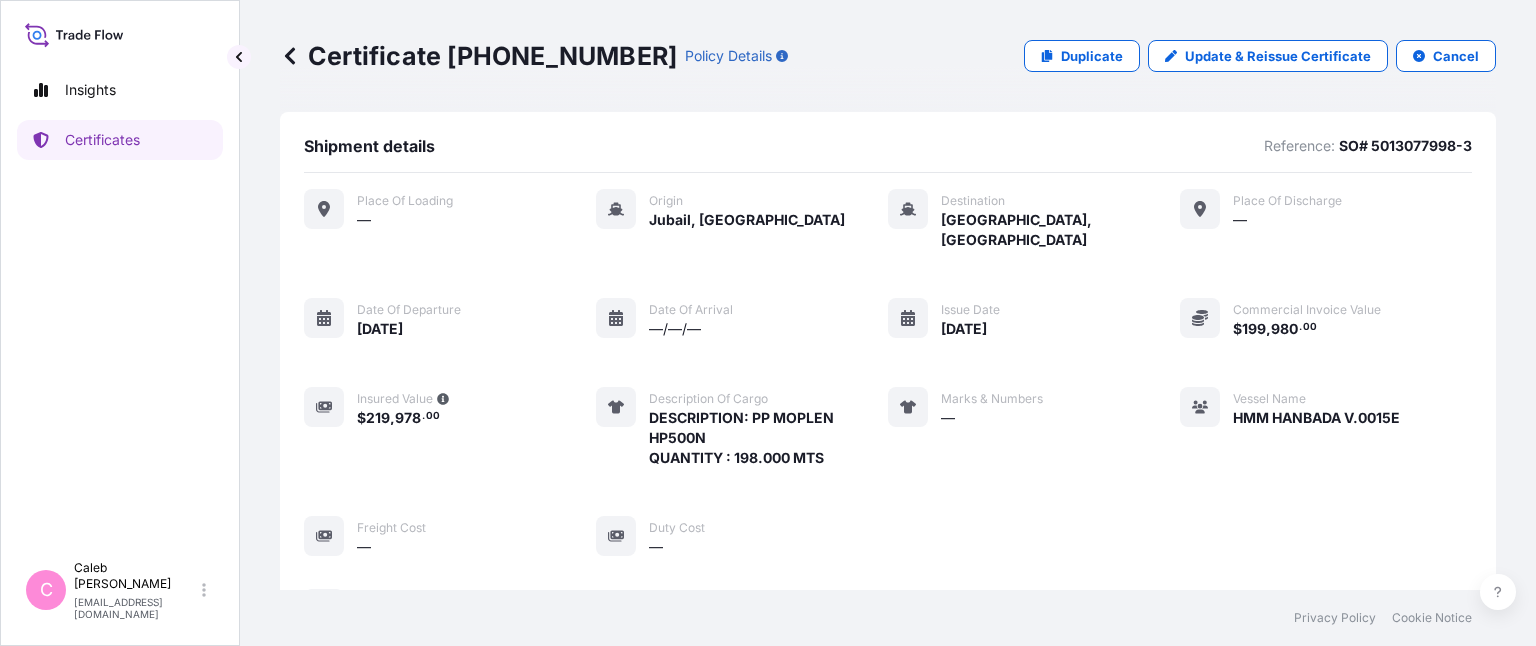 scroll, scrollTop: 0, scrollLeft: 0, axis: both 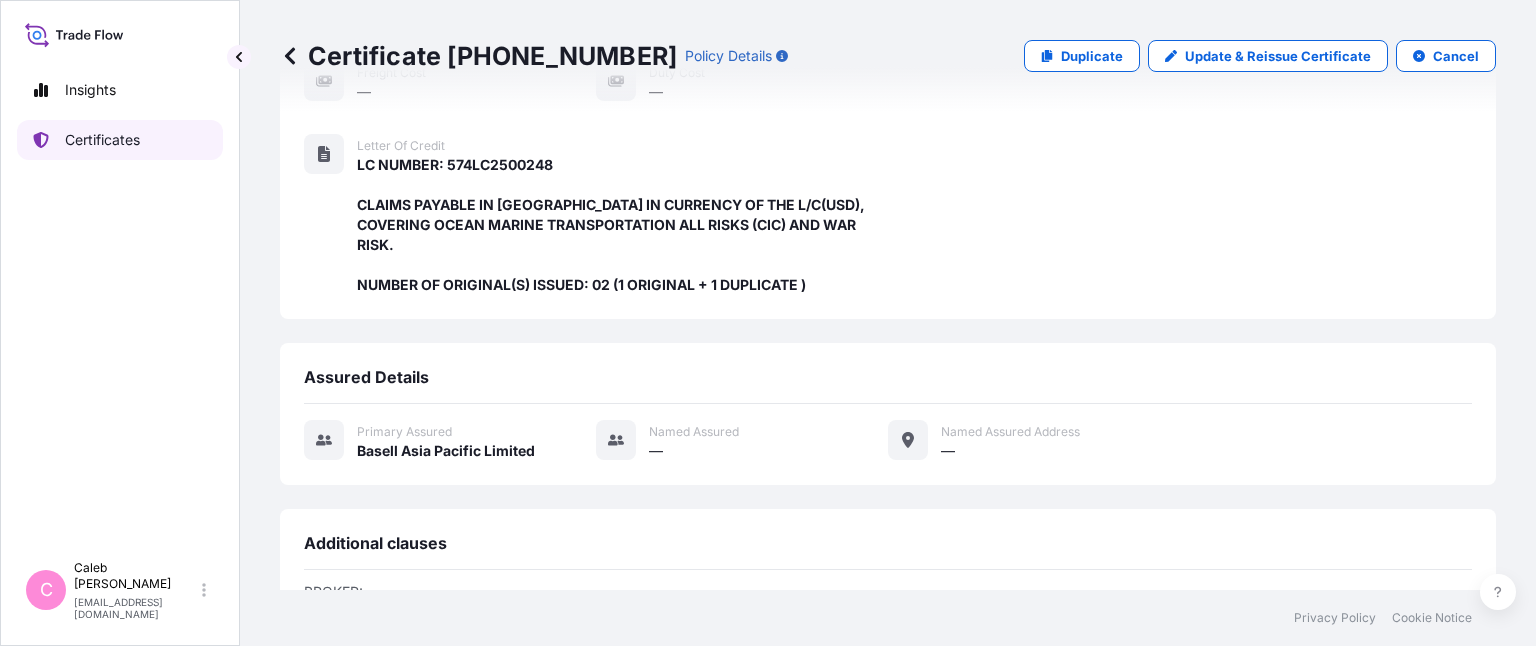 click on "Certificates" at bounding box center (102, 140) 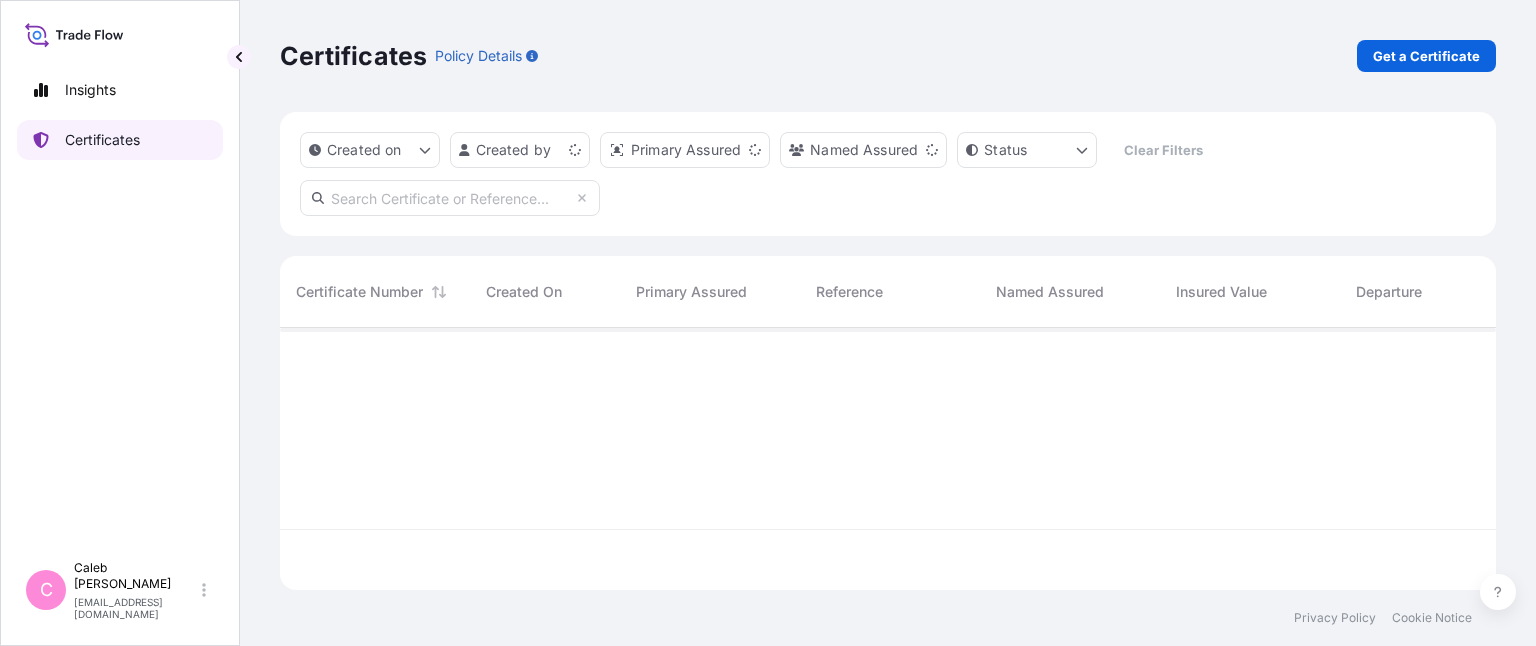 scroll, scrollTop: 0, scrollLeft: 0, axis: both 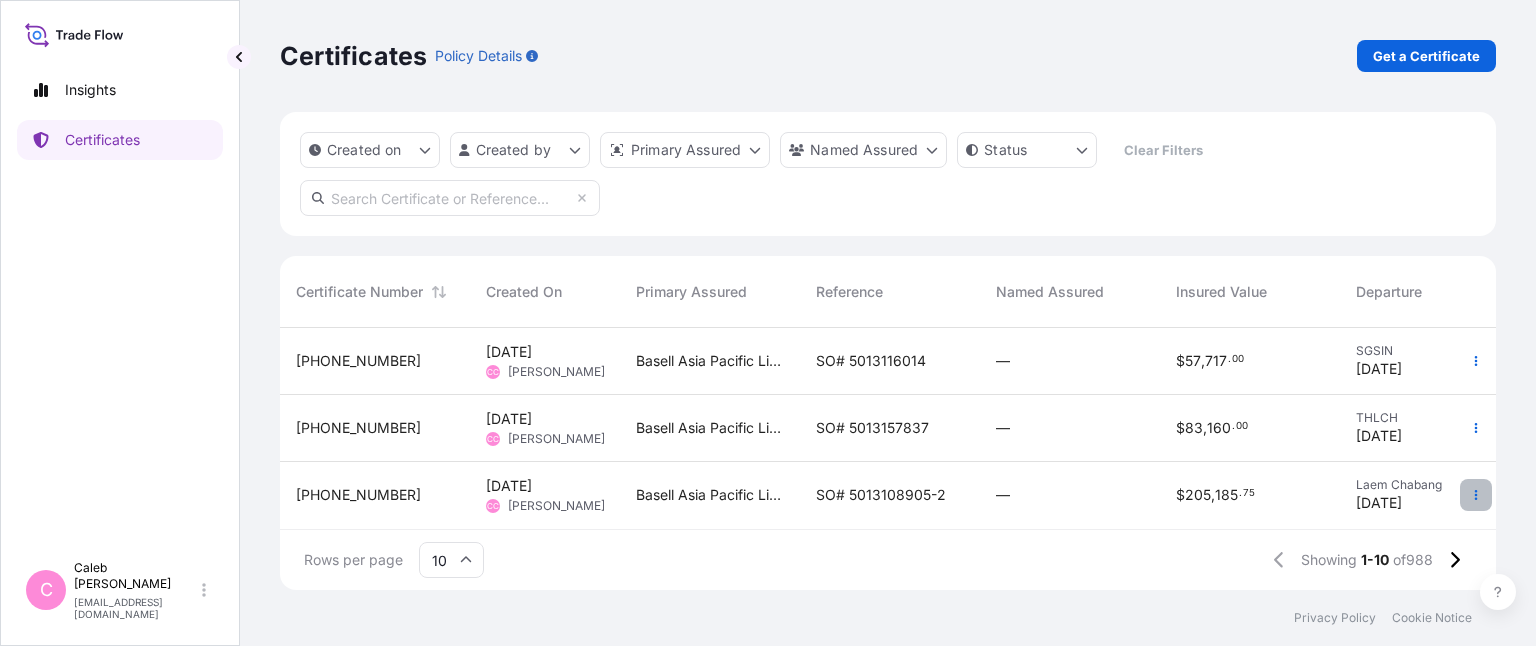 click 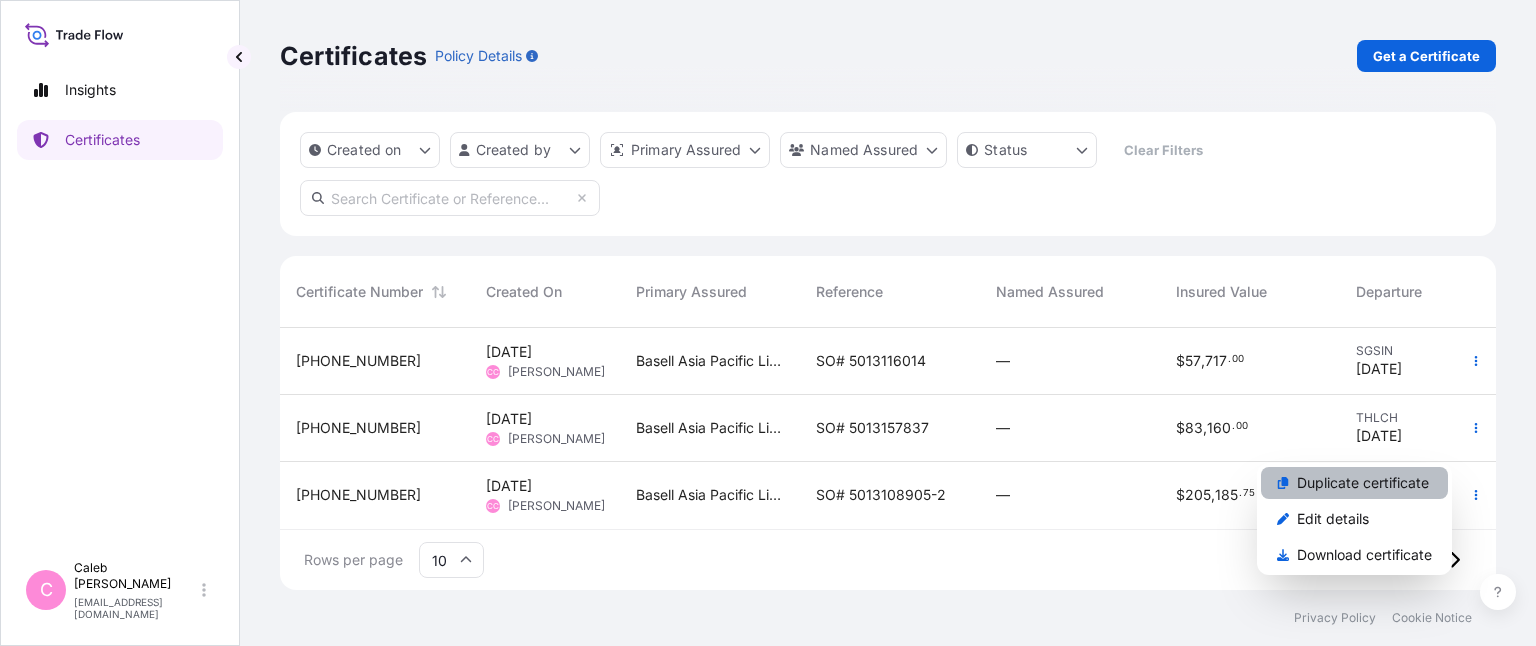 click on "Duplicate certificate" at bounding box center [1363, 483] 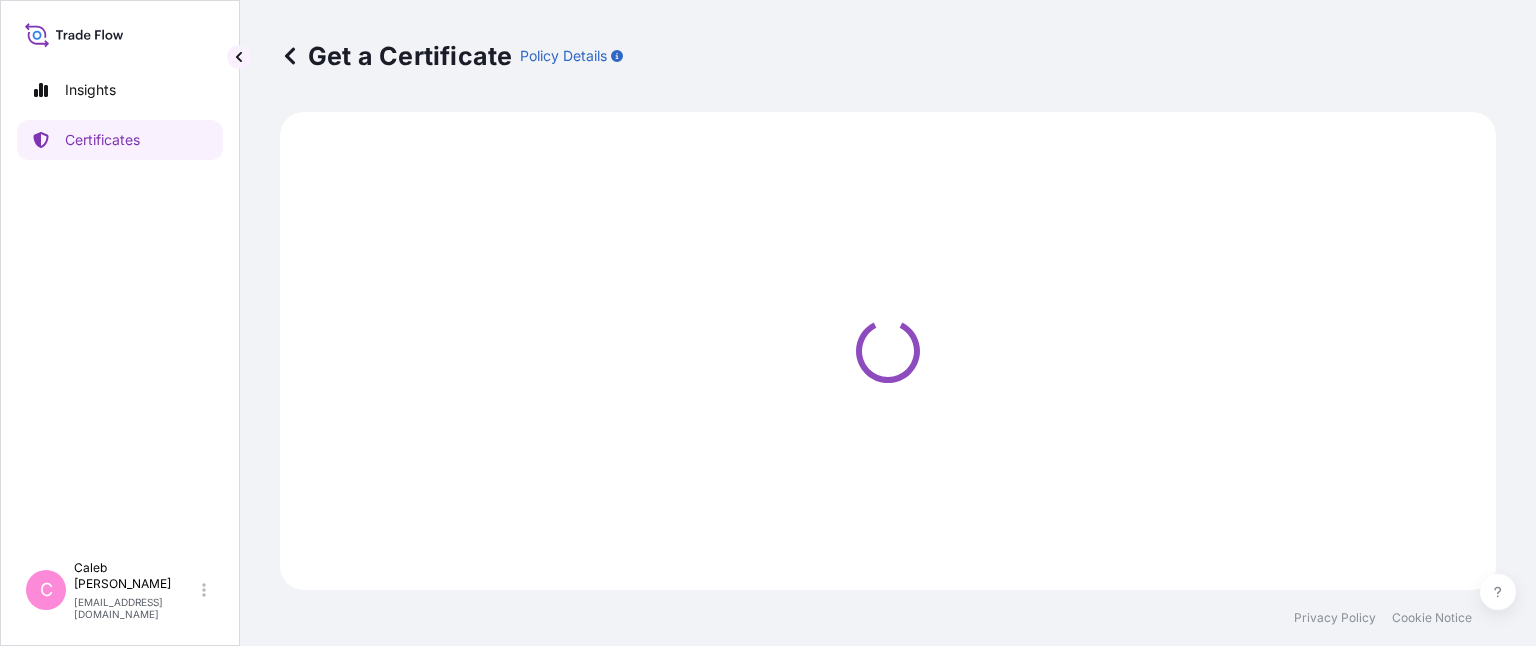 select on "Sea" 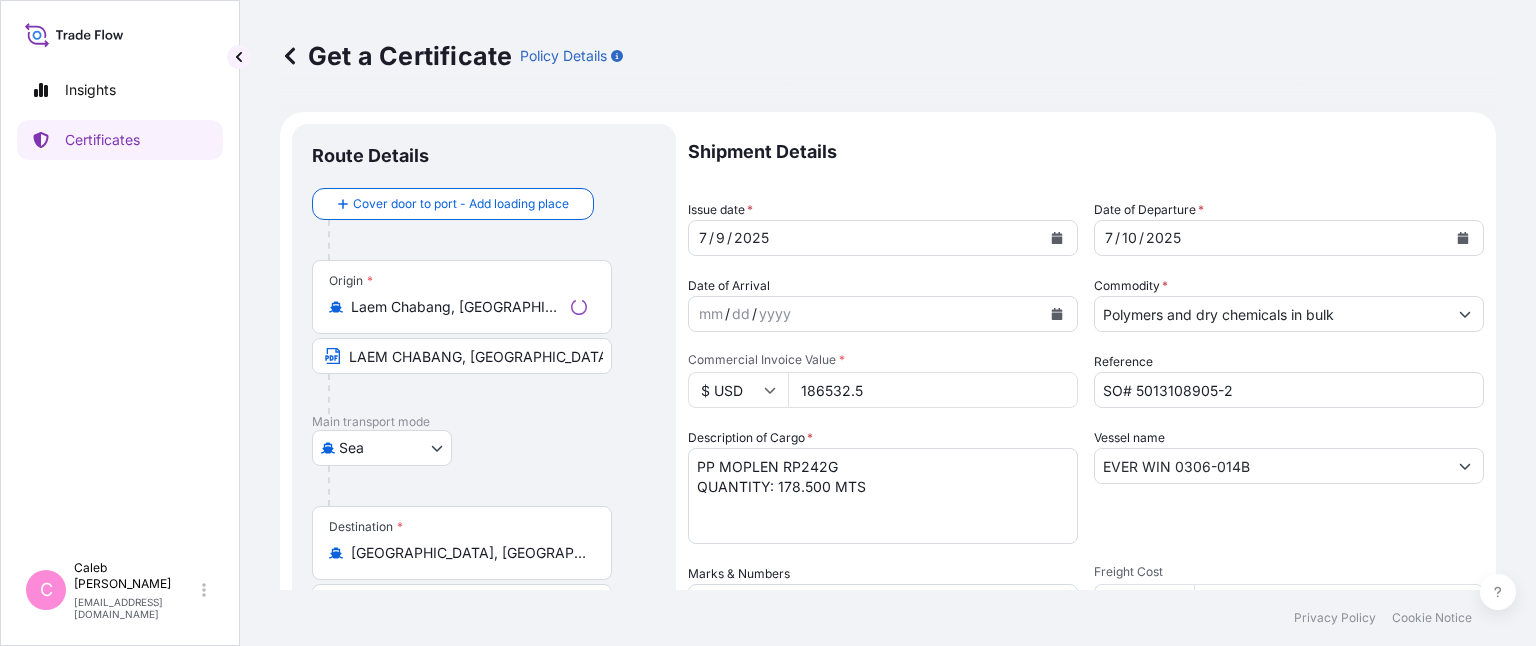 select on "32034" 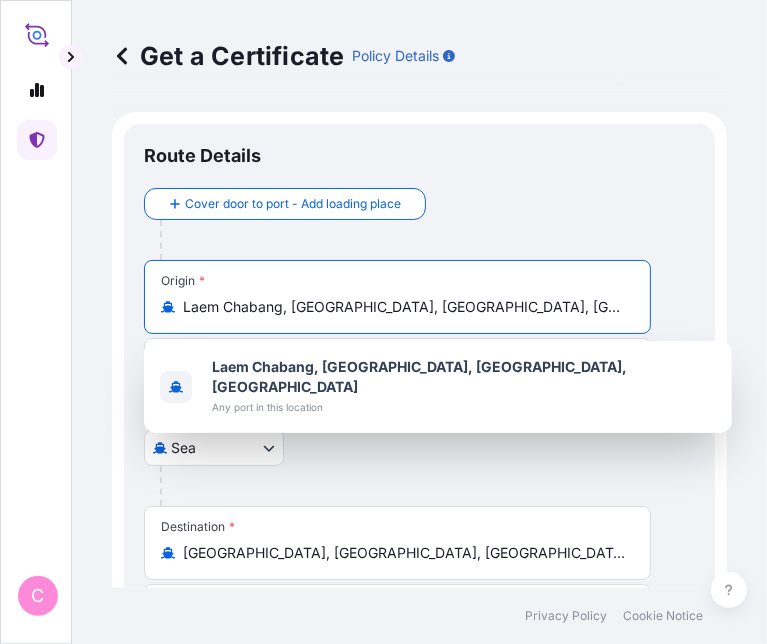 click on "Laem Chabang, [GEOGRAPHIC_DATA], [GEOGRAPHIC_DATA], [GEOGRAPHIC_DATA]" at bounding box center [404, 307] 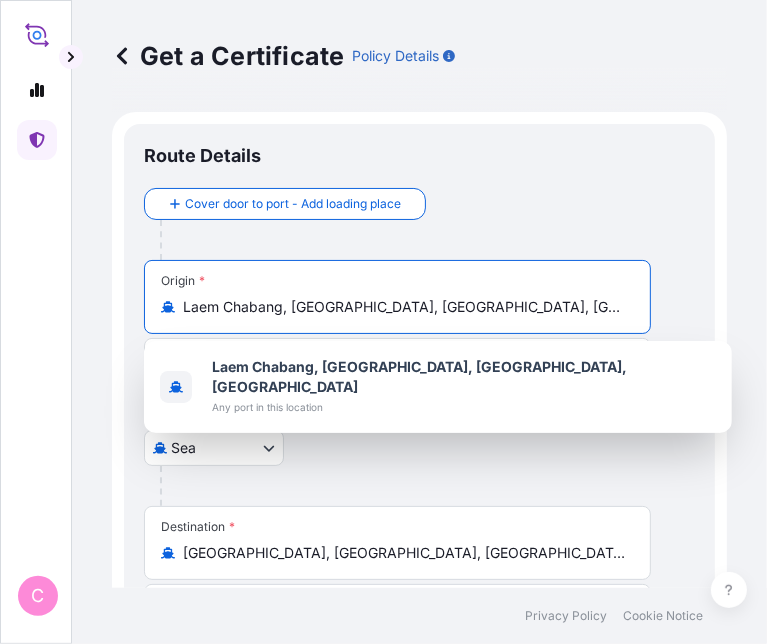paste on "AEM CHABANG" 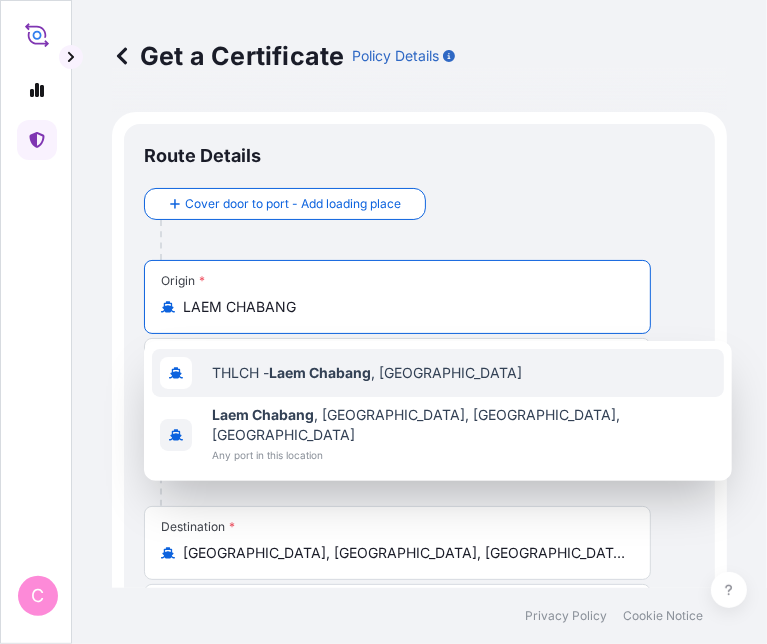 click on "THLCH -  [GEOGRAPHIC_DATA] , [GEOGRAPHIC_DATA]" at bounding box center (367, 373) 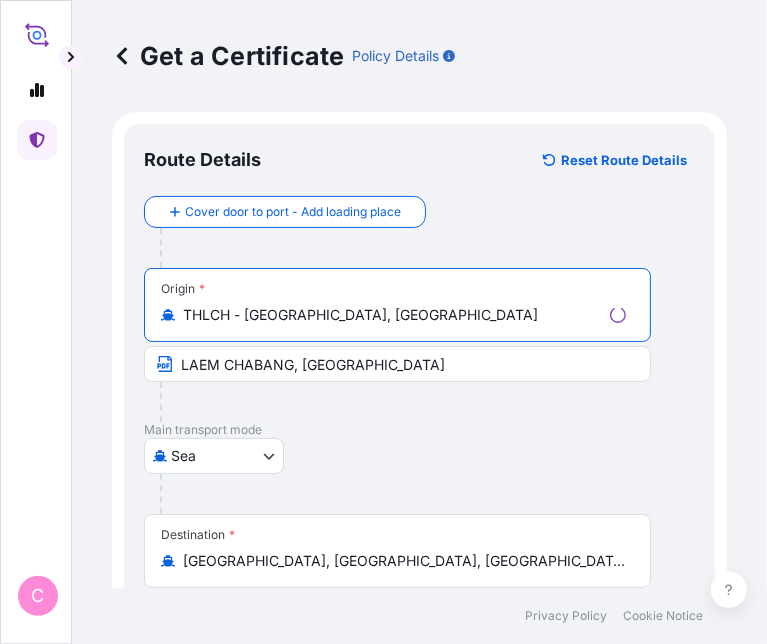 type on "THLCH - [GEOGRAPHIC_DATA], [GEOGRAPHIC_DATA]" 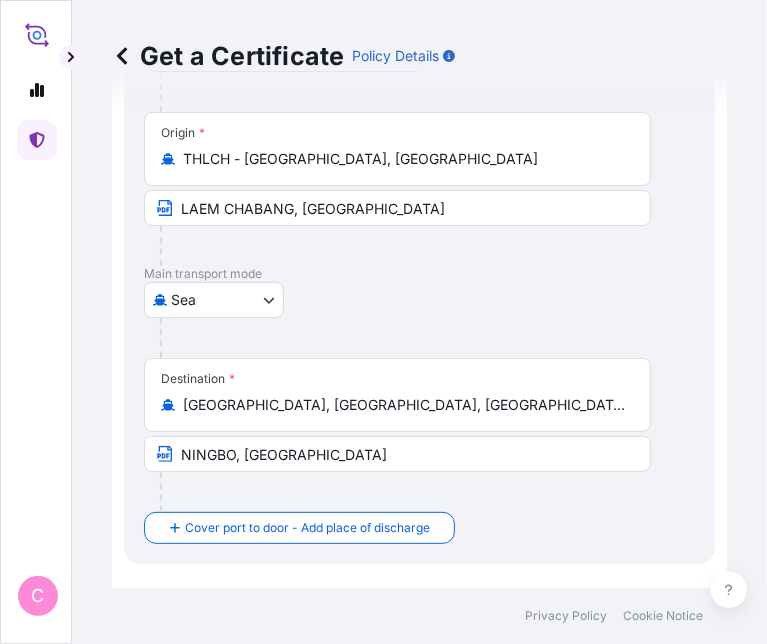 scroll, scrollTop: 168, scrollLeft: 0, axis: vertical 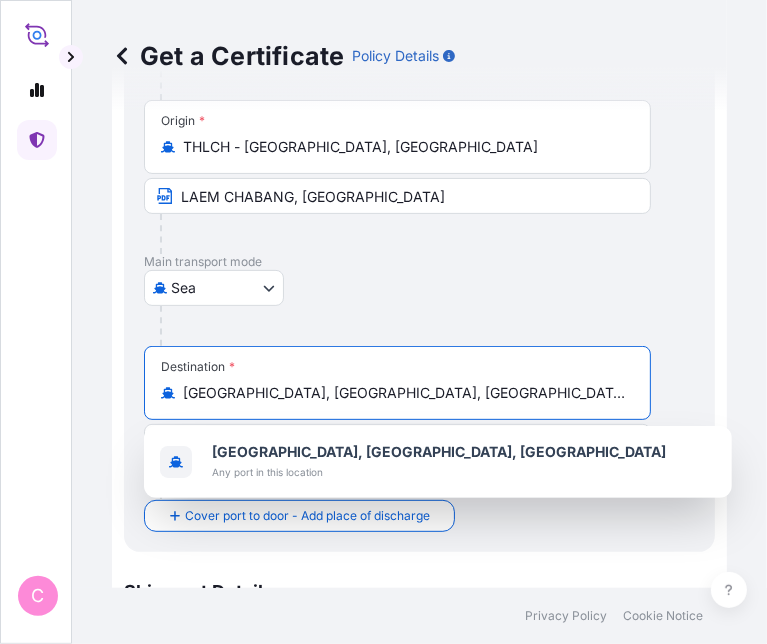 drag, startPoint x: 230, startPoint y: 393, endPoint x: 365, endPoint y: 397, distance: 135.05925 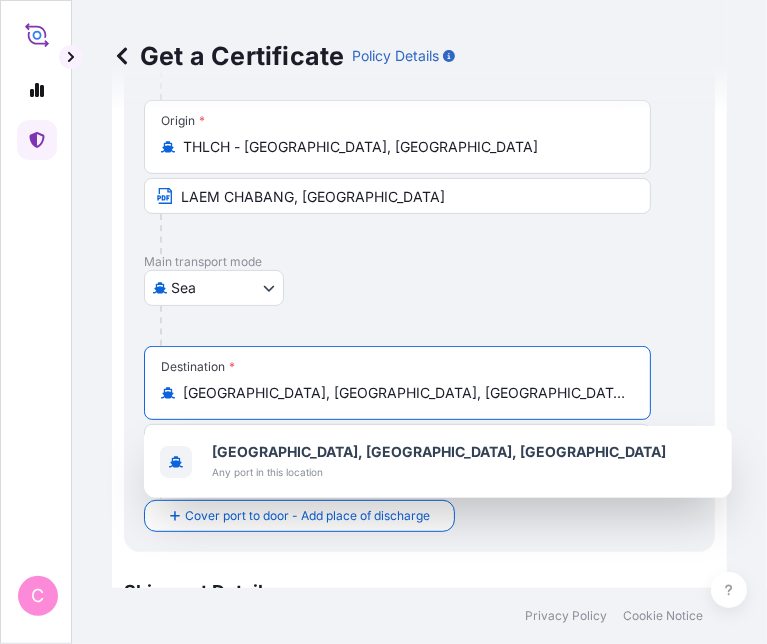 click on "[GEOGRAPHIC_DATA], [GEOGRAPHIC_DATA], [GEOGRAPHIC_DATA]" at bounding box center (404, 393) 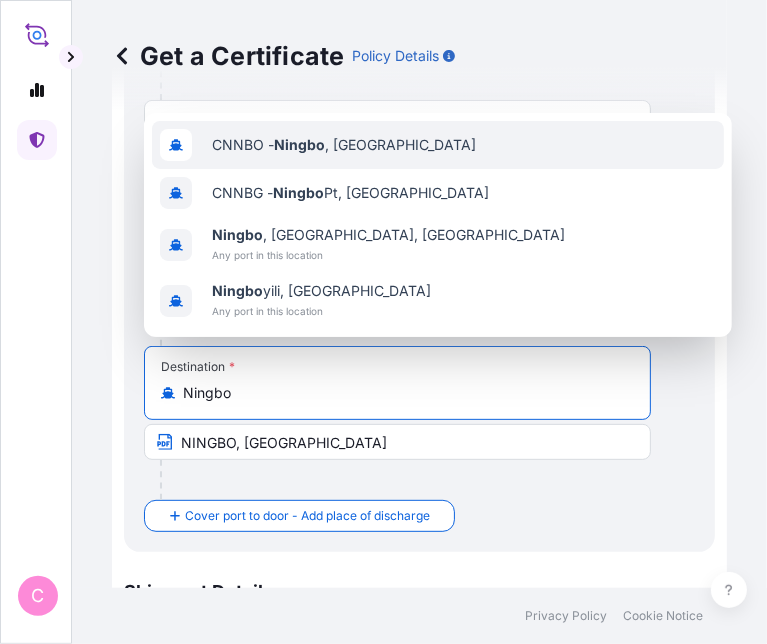 click on "CNNBO -  Ningbo , [GEOGRAPHIC_DATA]" at bounding box center (438, 145) 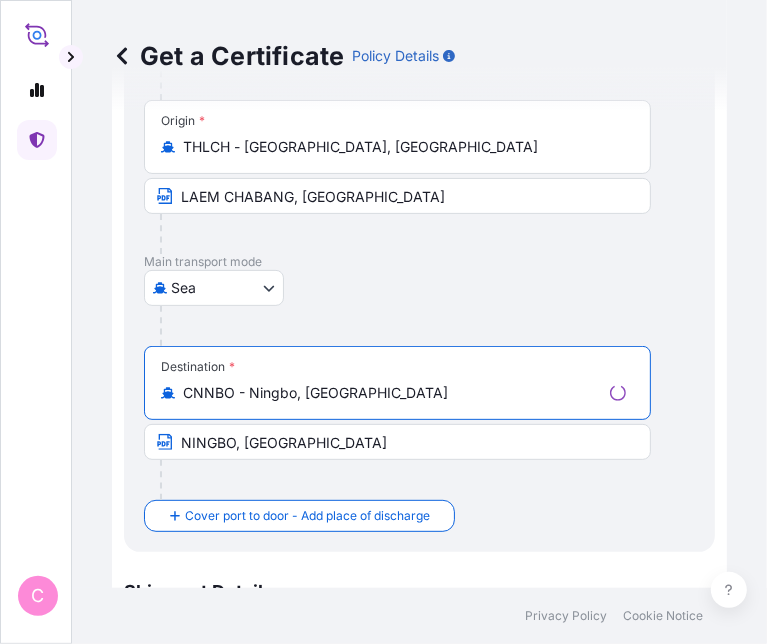 type on "CNNBO - Ningbo, [GEOGRAPHIC_DATA]" 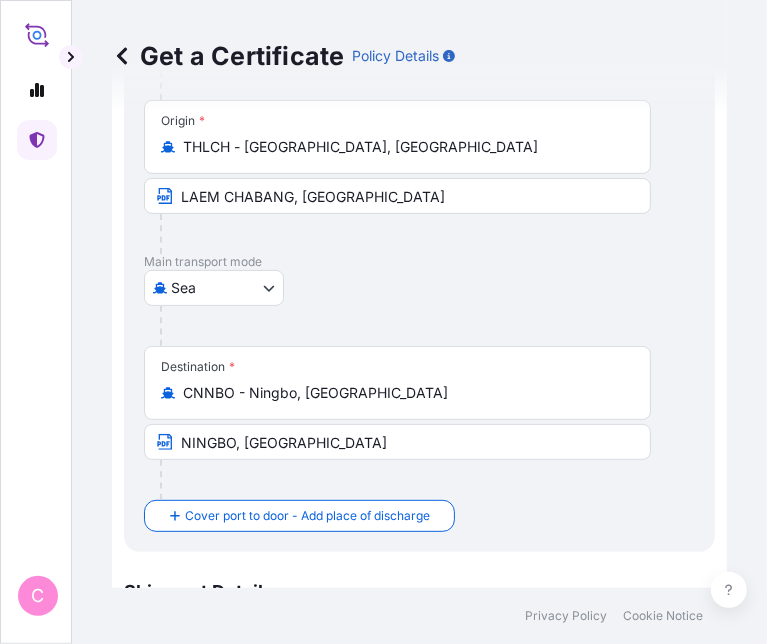 click at bounding box center (405, 480) 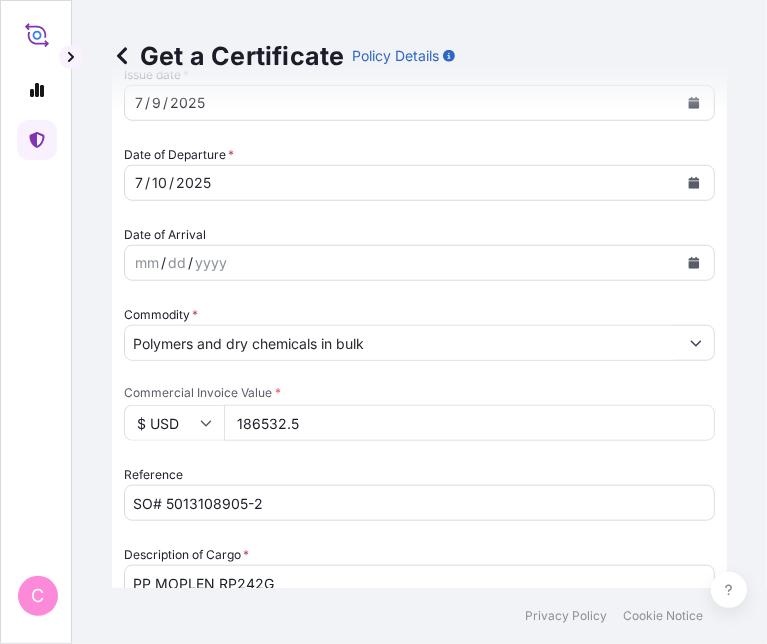 scroll, scrollTop: 768, scrollLeft: 0, axis: vertical 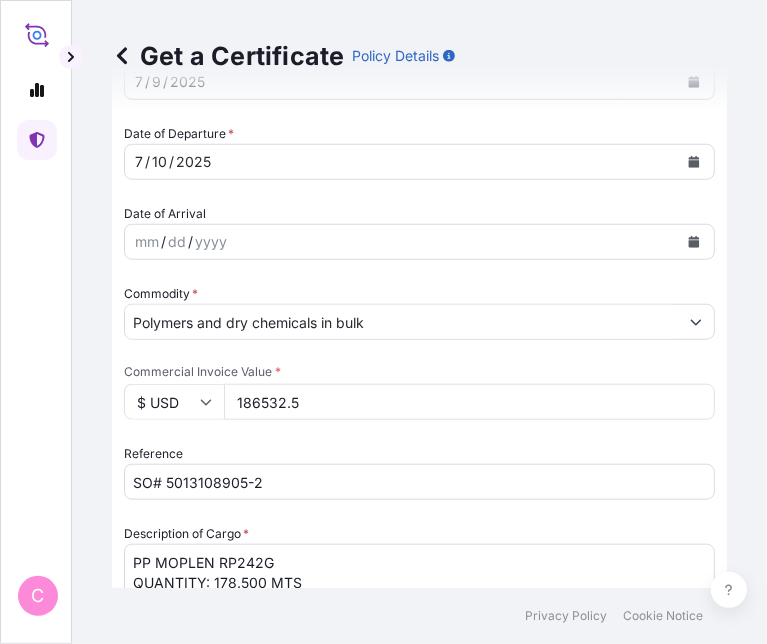 drag, startPoint x: 236, startPoint y: 397, endPoint x: 306, endPoint y: 407, distance: 70.71068 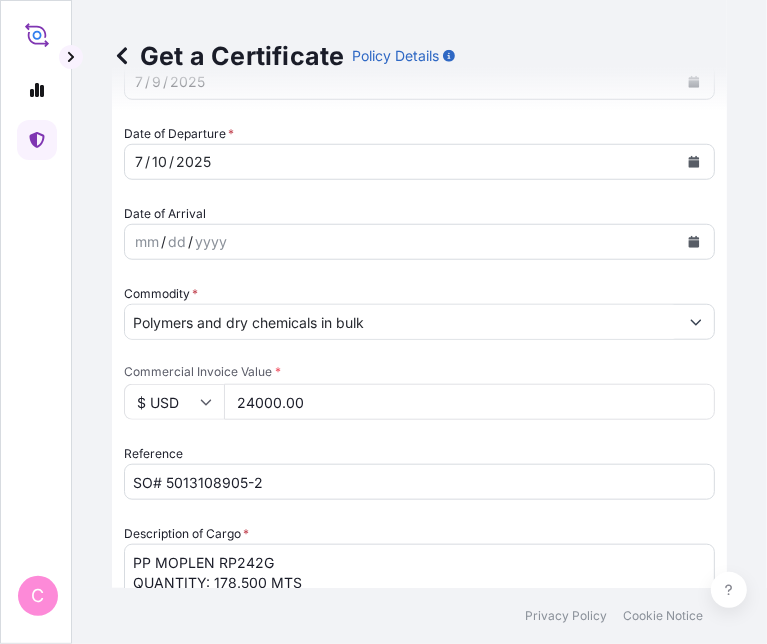 type on "24000.00" 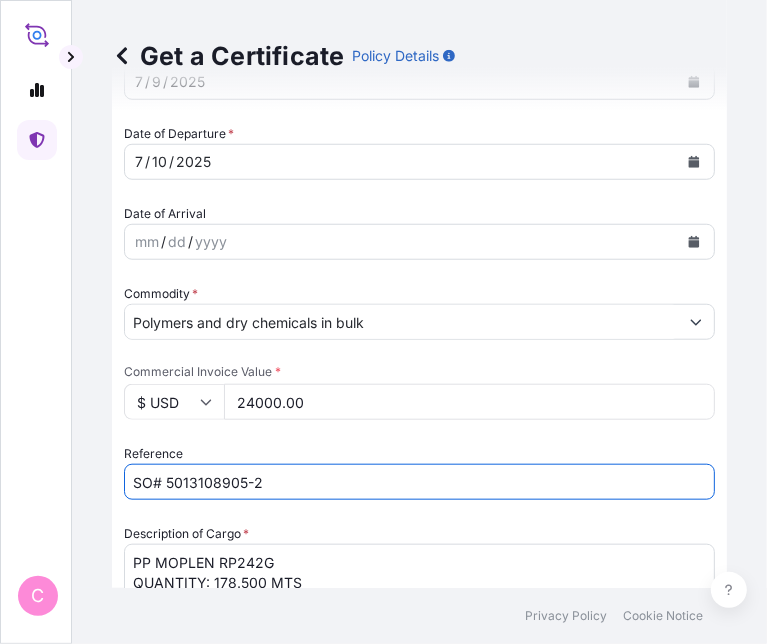 drag, startPoint x: 166, startPoint y: 479, endPoint x: 264, endPoint y: 477, distance: 98.02041 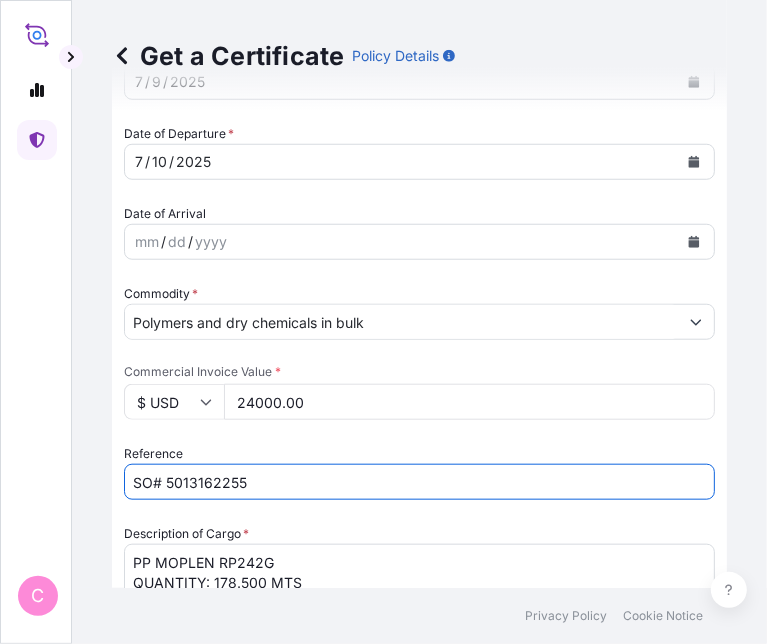type on "SO# 5013162255" 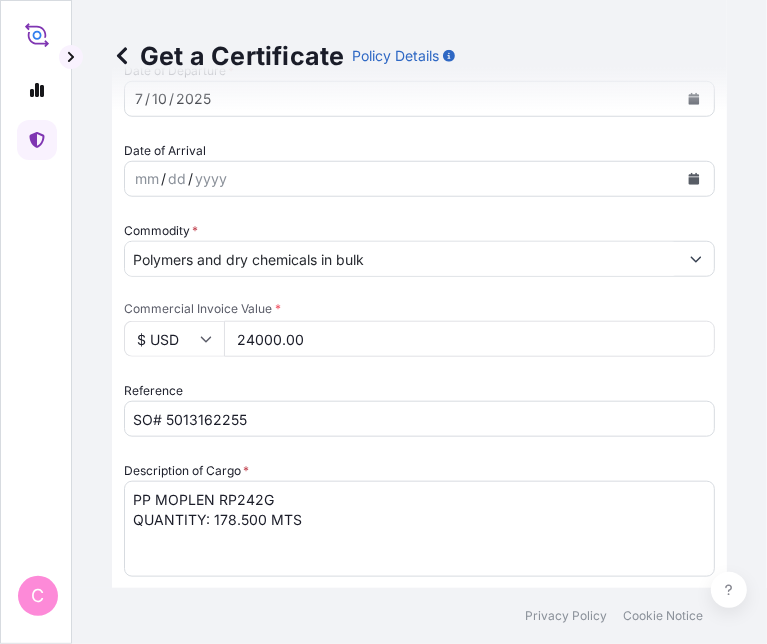scroll, scrollTop: 834, scrollLeft: 0, axis: vertical 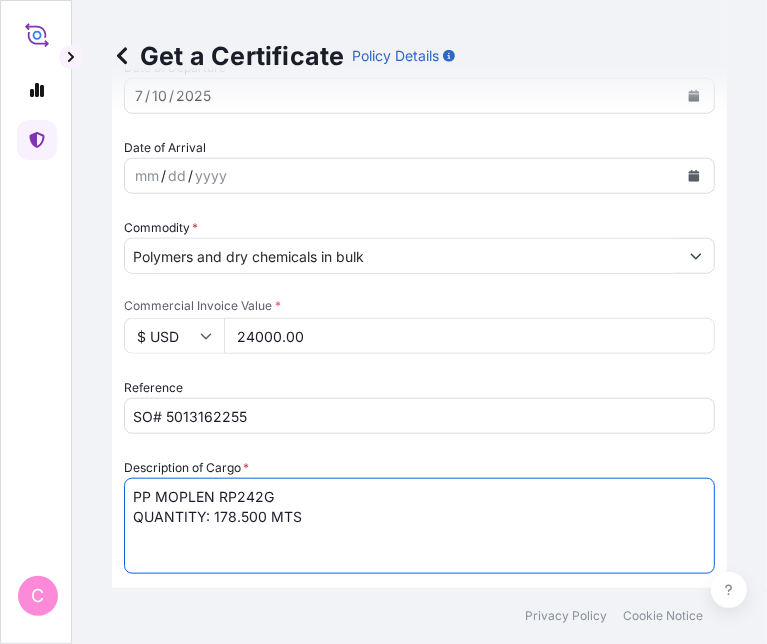 drag, startPoint x: 133, startPoint y: 494, endPoint x: 277, endPoint y: 493, distance: 144.00348 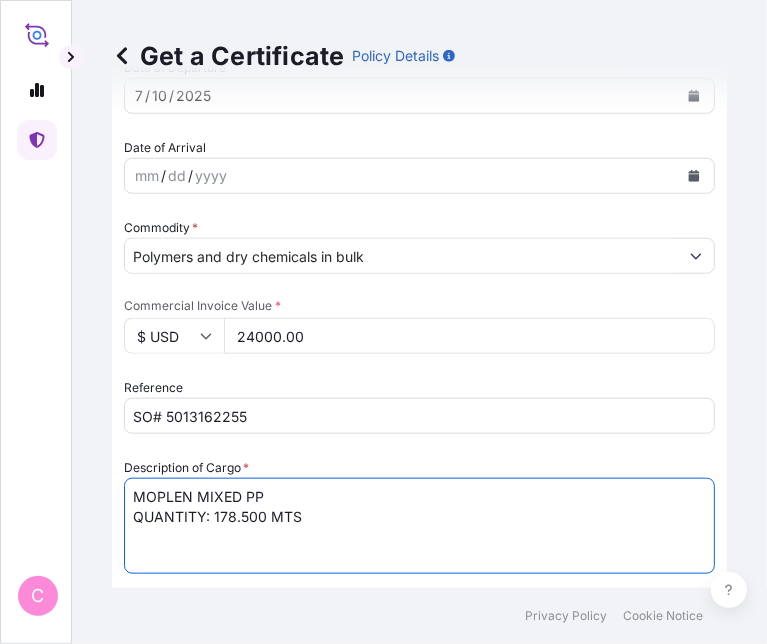 drag, startPoint x: 210, startPoint y: 513, endPoint x: 264, endPoint y: 513, distance: 54 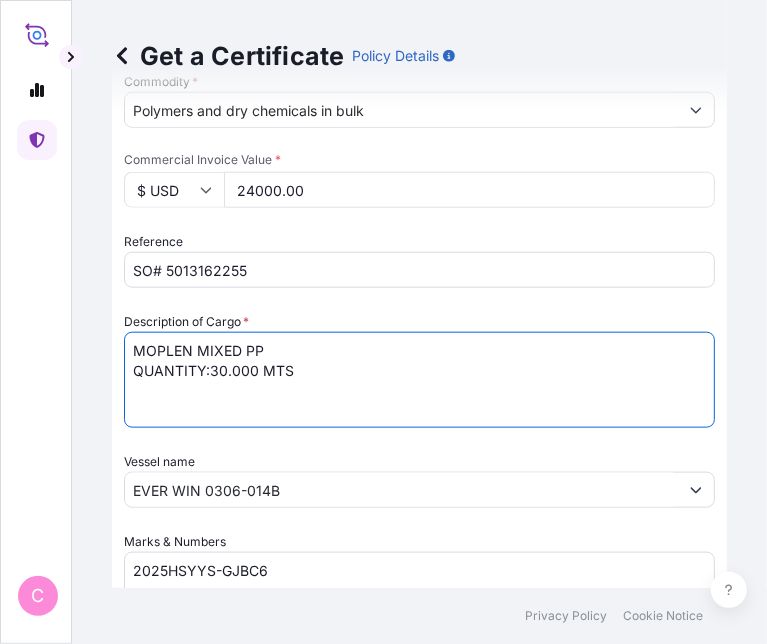 scroll, scrollTop: 983, scrollLeft: 0, axis: vertical 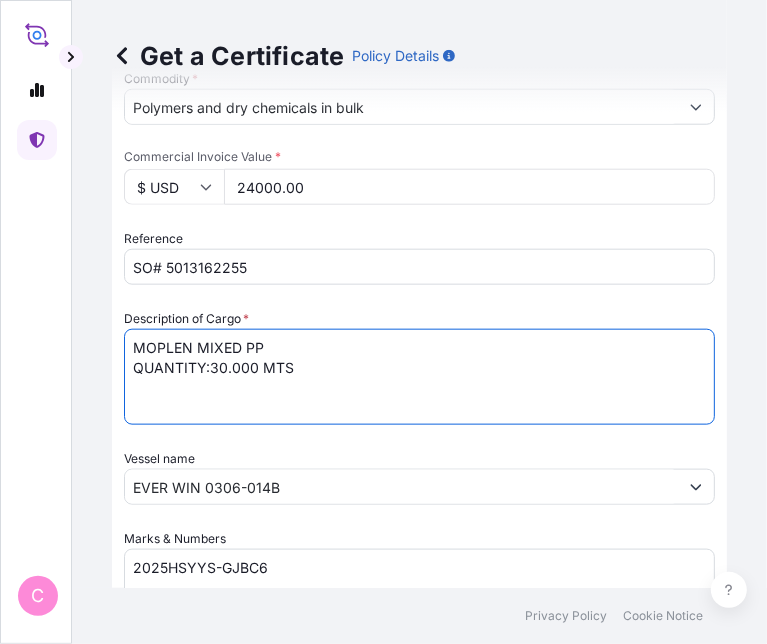 type on "MOPLEN MIXED PP
QUANTITY:30.000 MTS" 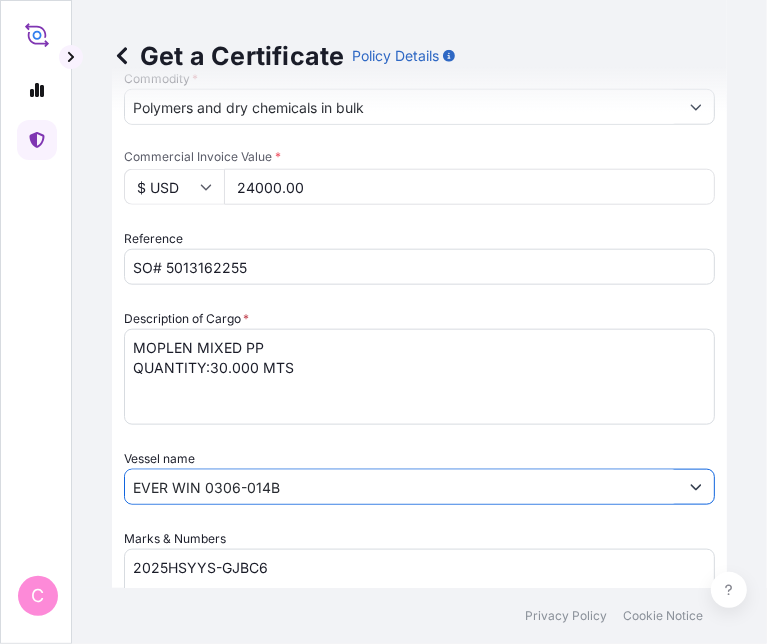 drag, startPoint x: 286, startPoint y: 484, endPoint x: 129, endPoint y: 488, distance: 157.05095 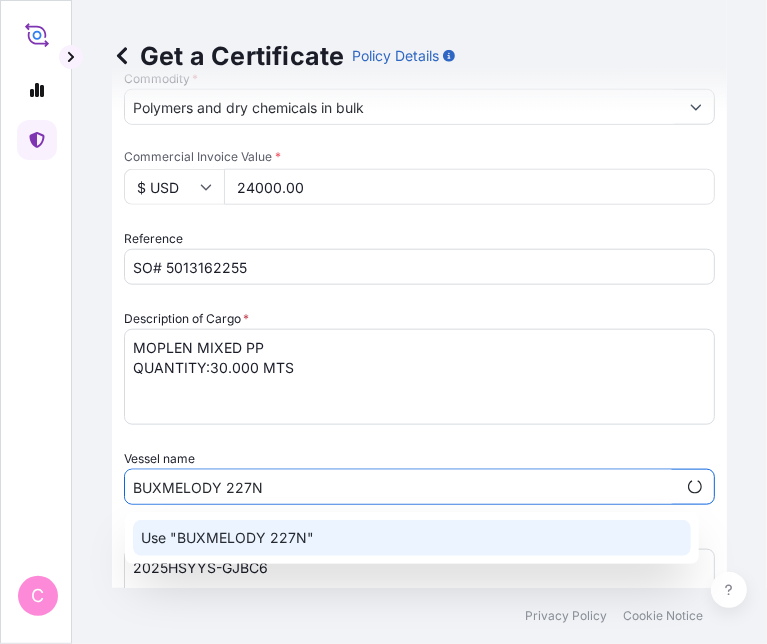 click on "Use "BUXMELODY 227N"" 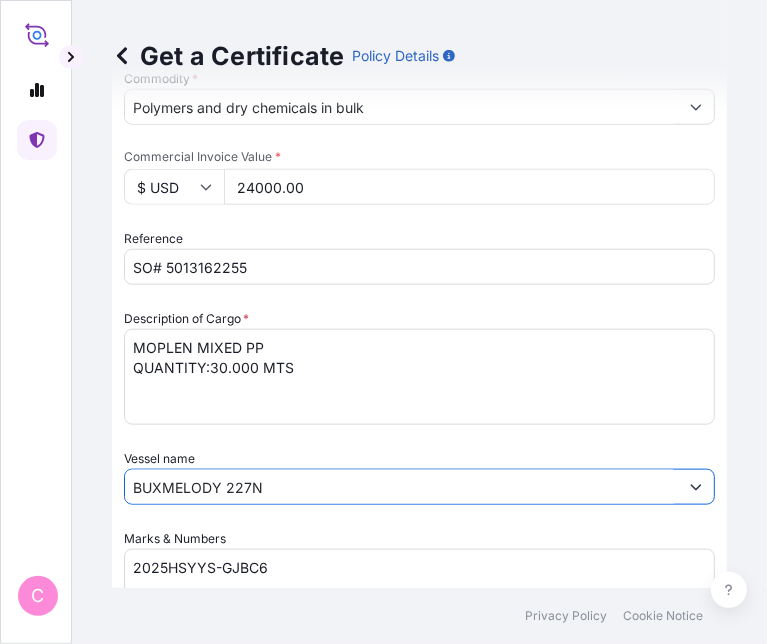 scroll, scrollTop: 1083, scrollLeft: 0, axis: vertical 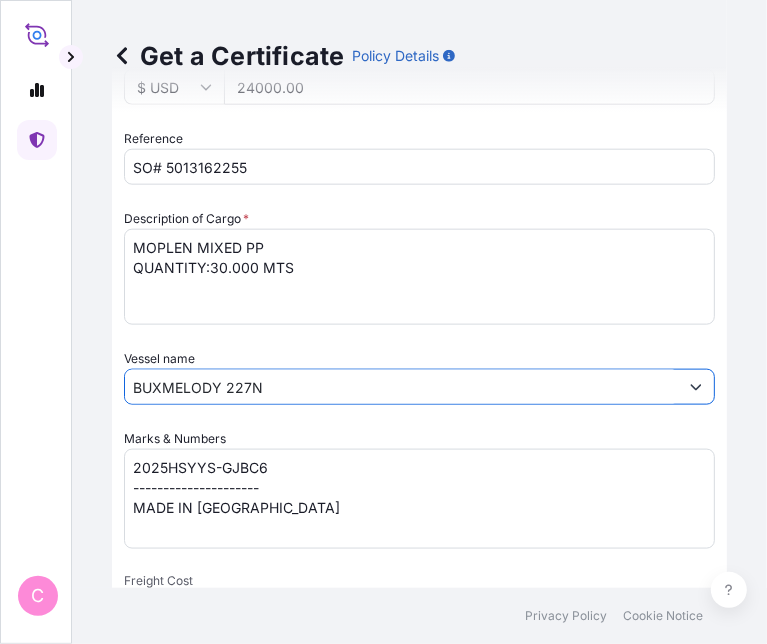 type on "BUXMELODY 227N" 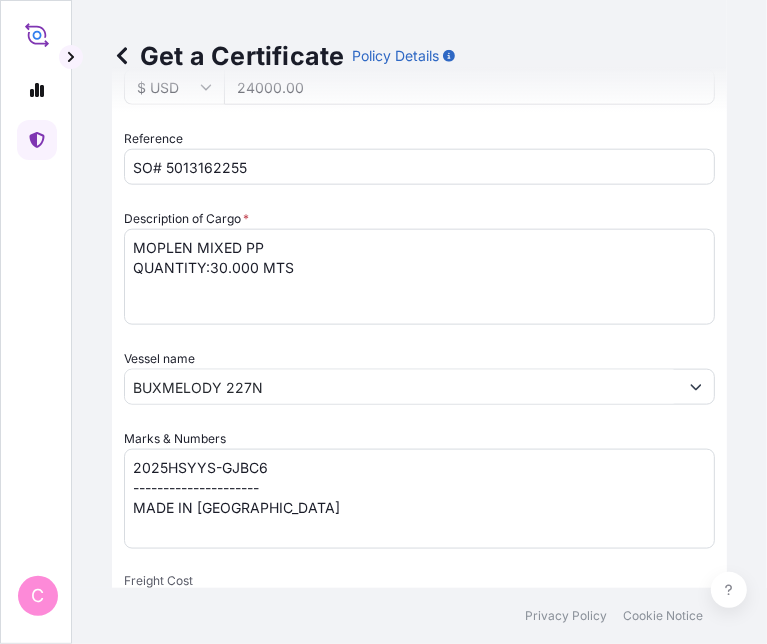 click on "2025HSYYS-GJBC6
---------------------
MADE IN [GEOGRAPHIC_DATA]" at bounding box center [419, 499] 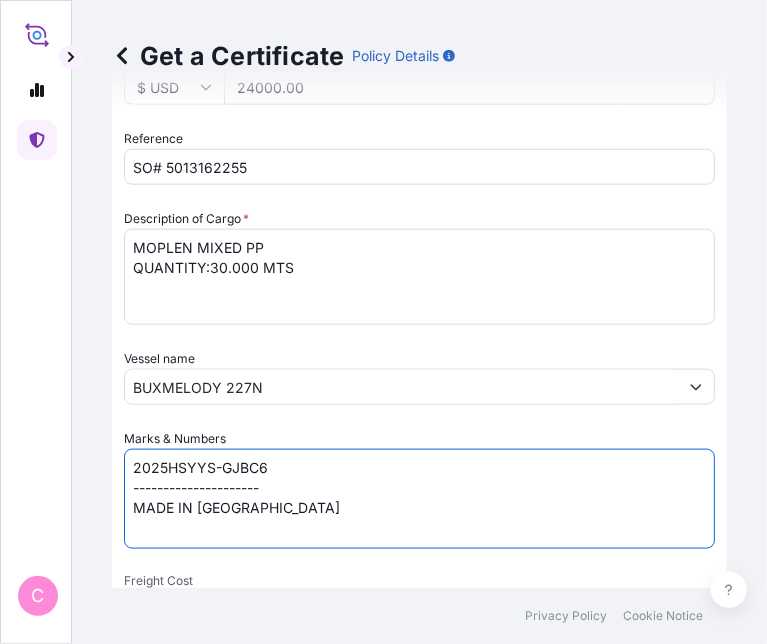 paste 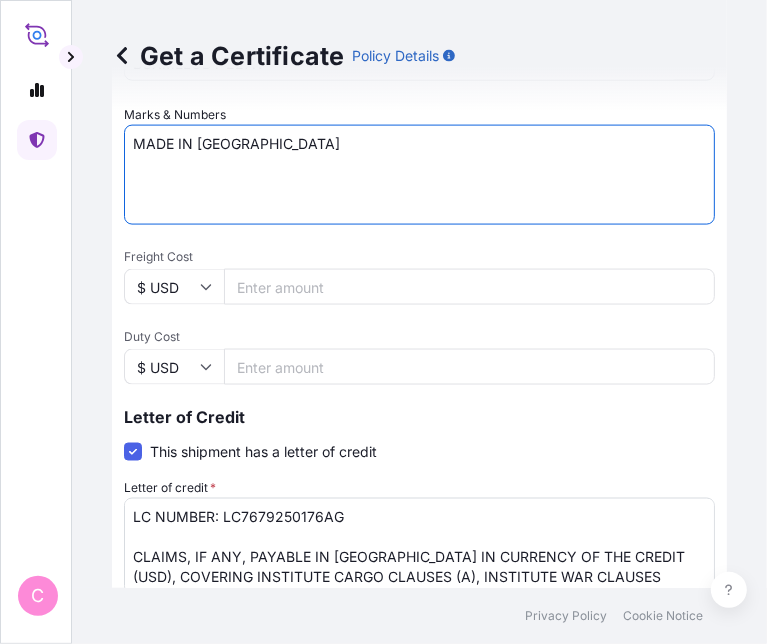 scroll, scrollTop: 1414, scrollLeft: 0, axis: vertical 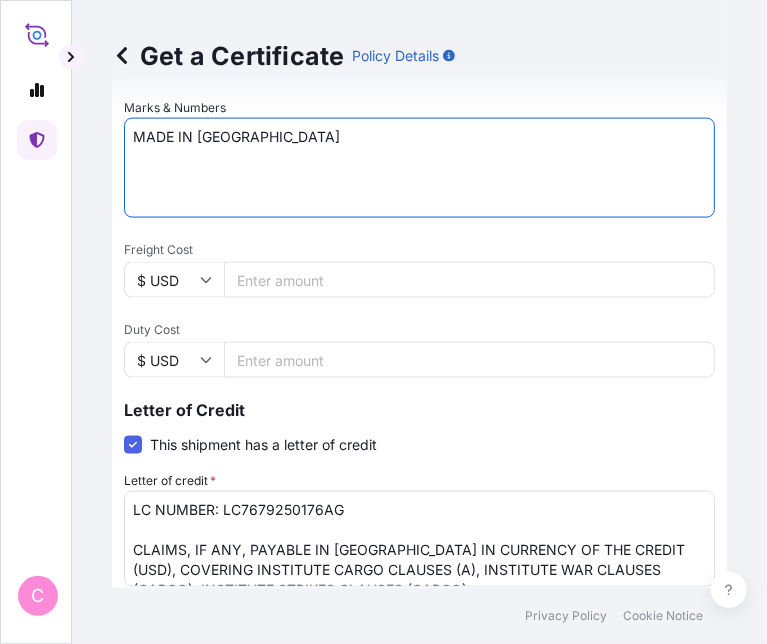 type on "MADE IN [GEOGRAPHIC_DATA]" 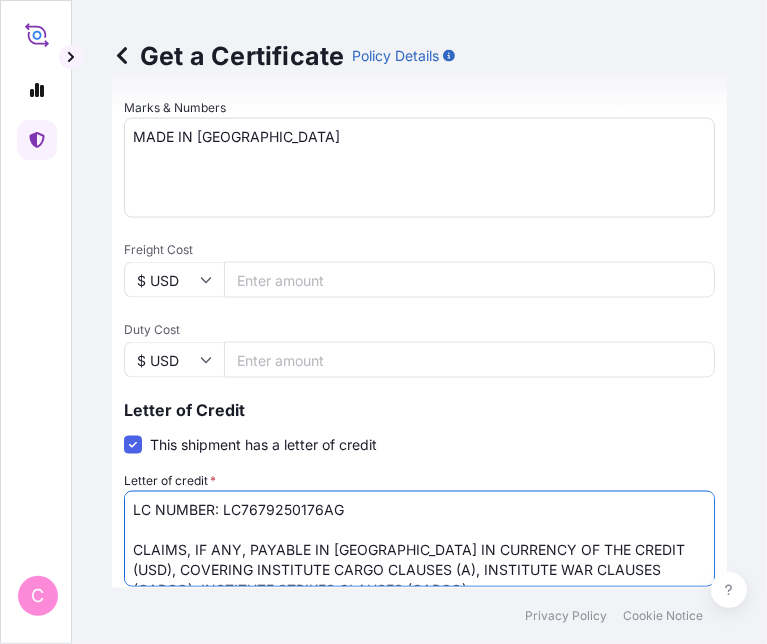 drag, startPoint x: 223, startPoint y: 503, endPoint x: 345, endPoint y: 505, distance: 122.016396 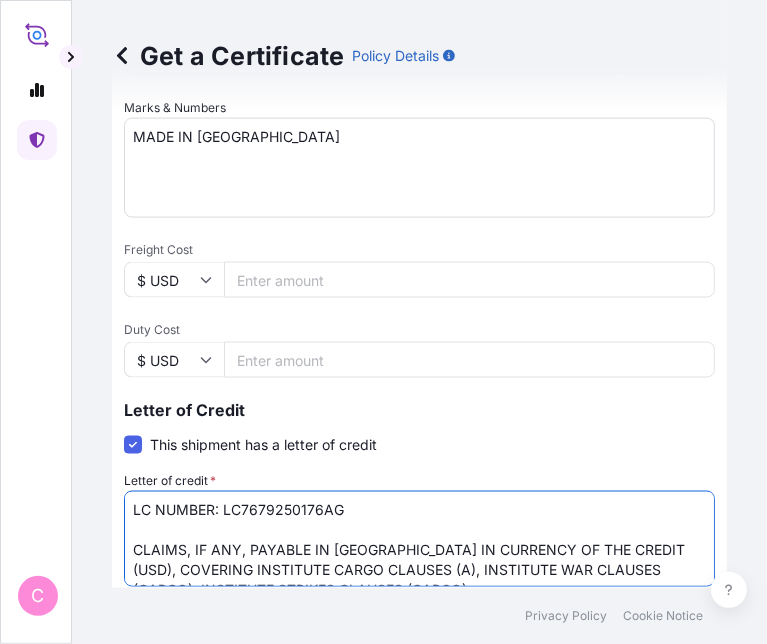 click on "LC NUMBER: LC7679250176AG
CLAIMS, IF ANY, PAYABLE IN [GEOGRAPHIC_DATA] IN CURRENCY OF THE CREDIT (USD), COVERING INSTITUTE CARGO CLAUSES (A), INSTITUTE WAR CLAUSES (CARGO), INSTITUTE STRIKES CLAUSES (CARGO).
NUMBER OF ORIGINAL FOLDS ISSUED: 02 ( ONE ORIGINAL AND ONE DUPLICATE)" at bounding box center [419, 539] 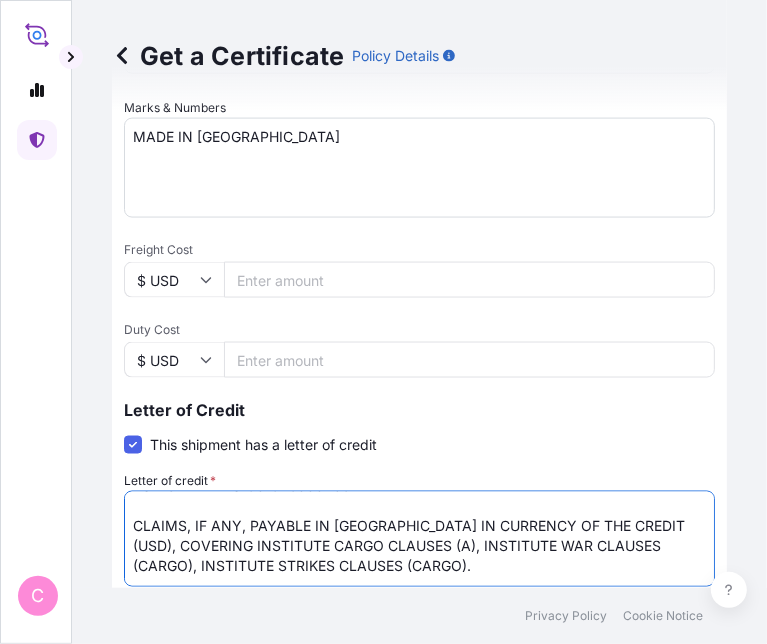 scroll, scrollTop: 27, scrollLeft: 0, axis: vertical 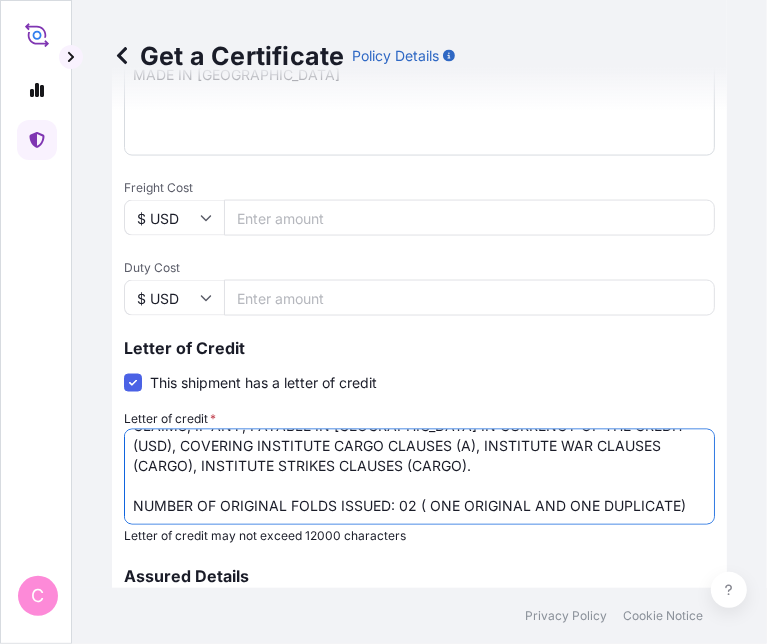 drag, startPoint x: 132, startPoint y: 518, endPoint x: 470, endPoint y: 447, distance: 345.37662 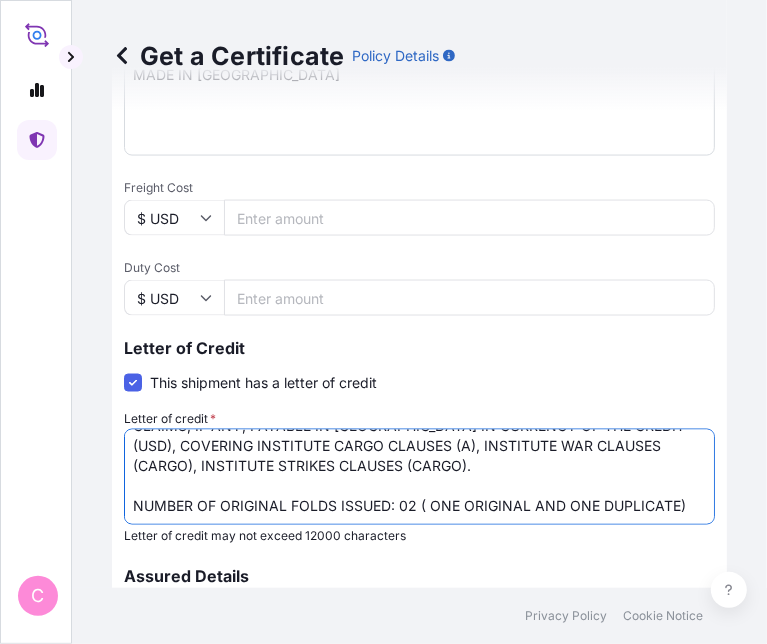 click on "LC NUMBER: LC7679250176AG
CLAIMS, IF ANY, PAYABLE IN [GEOGRAPHIC_DATA] IN CURRENCY OF THE CREDIT (USD), COVERING INSTITUTE CARGO CLAUSES (A), INSTITUTE WAR CLAUSES (CARGO), INSTITUTE STRIKES CLAUSES (CARGO).
NUMBER OF ORIGINAL FOLDS ISSUED: 02 ( ONE ORIGINAL AND ONE DUPLICATE)" at bounding box center [419, 477] 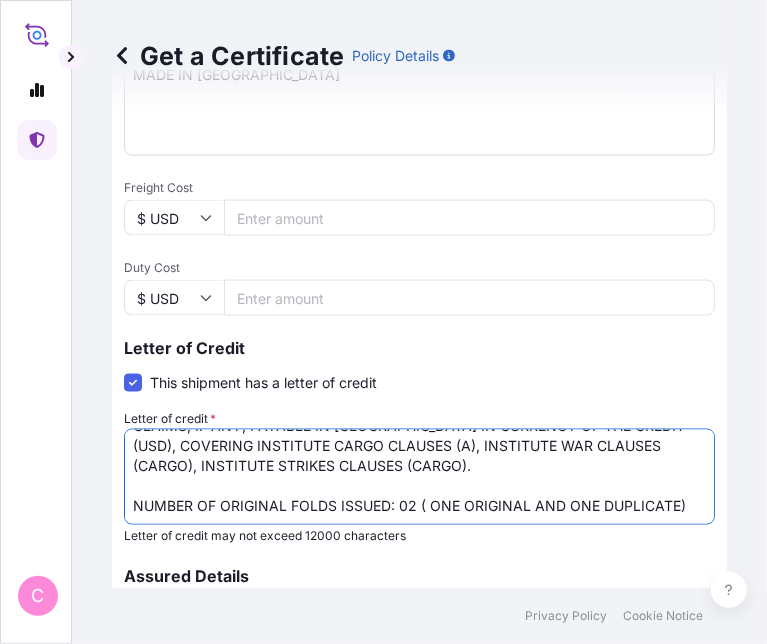 paste on "PAYABLE AT
DESTINATION IN CURRENCY OF THE DRAFT, COVERING ALL RISKS AND WAR
RISKS" 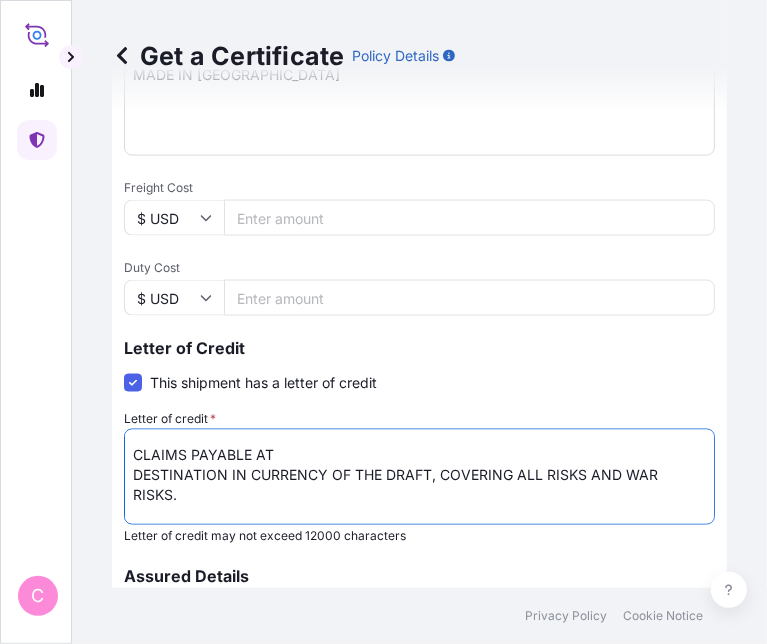 scroll, scrollTop: 26, scrollLeft: 0, axis: vertical 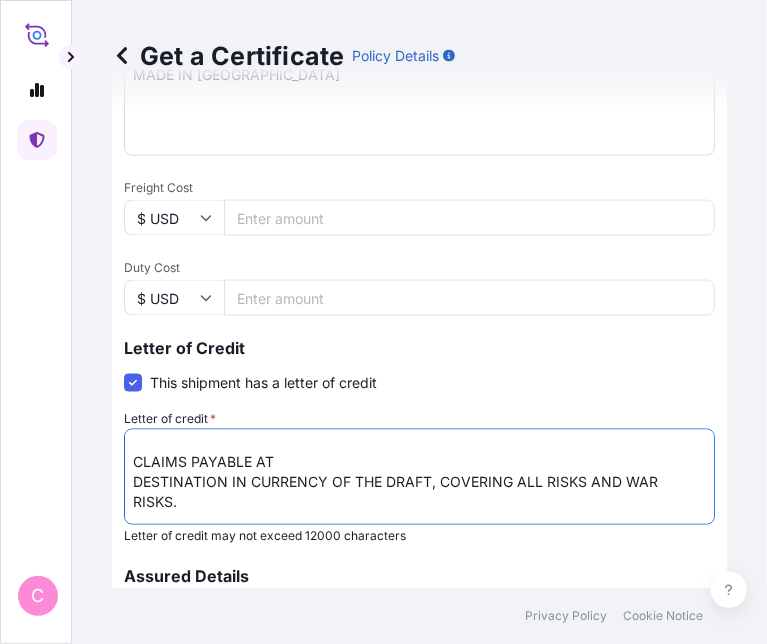 click on "LC NUMBER: LC7679250176AG
CLAIMS, IF ANY, PAYABLE IN [GEOGRAPHIC_DATA] IN CURRENCY OF THE CREDIT (USD), COVERING INSTITUTE CARGO CLAUSES (A), INSTITUTE WAR CLAUSES (CARGO), INSTITUTE STRIKES CLAUSES (CARGO).
NUMBER OF ORIGINAL FOLDS ISSUED: 02 ( ONE ORIGINAL AND ONE DUPLICATE)" at bounding box center (419, 477) 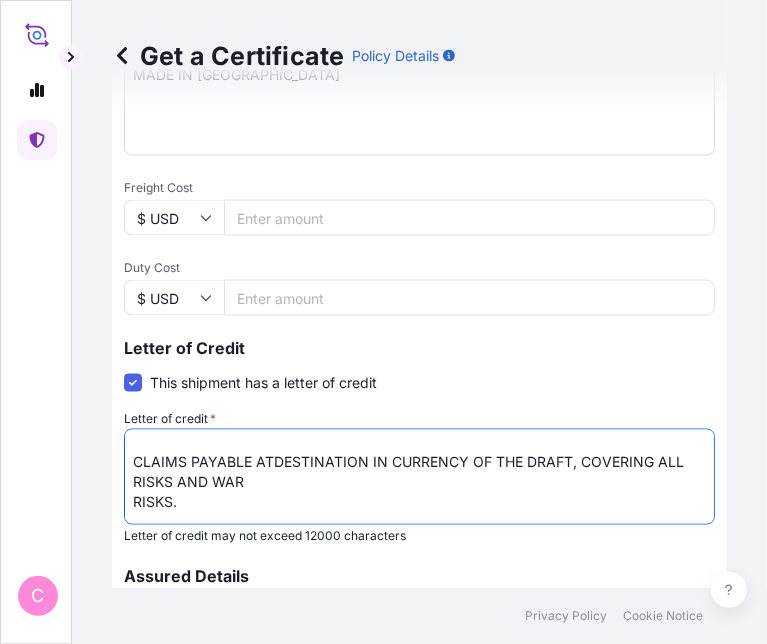 scroll, scrollTop: 6, scrollLeft: 0, axis: vertical 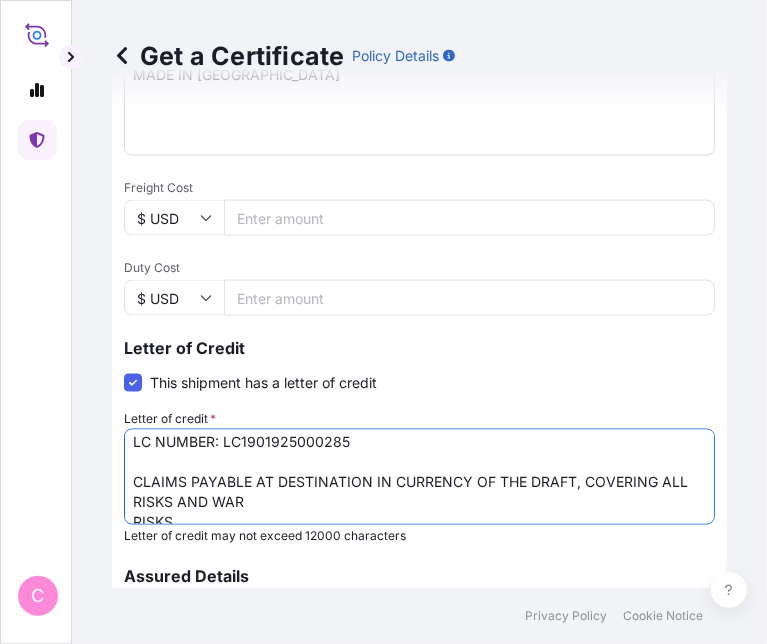 drag, startPoint x: 572, startPoint y: 475, endPoint x: 578, endPoint y: 501, distance: 26.683329 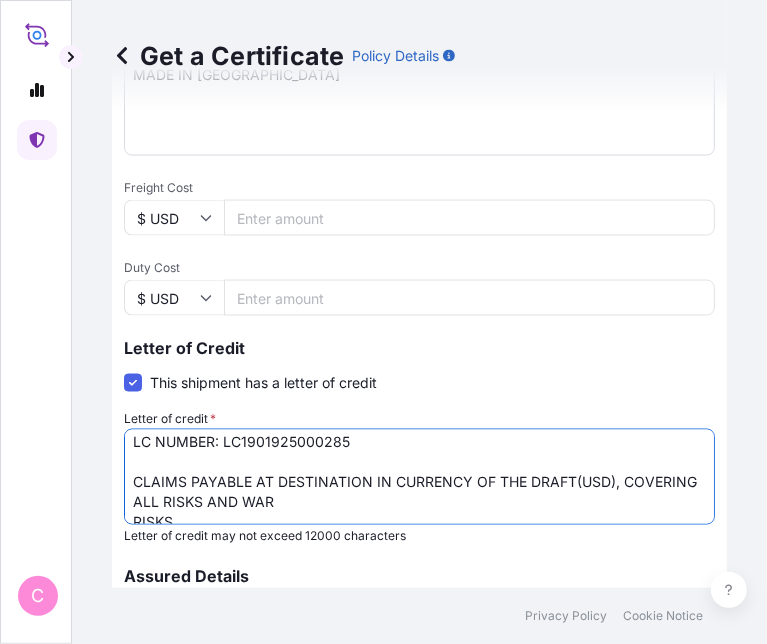 scroll, scrollTop: 48, scrollLeft: 0, axis: vertical 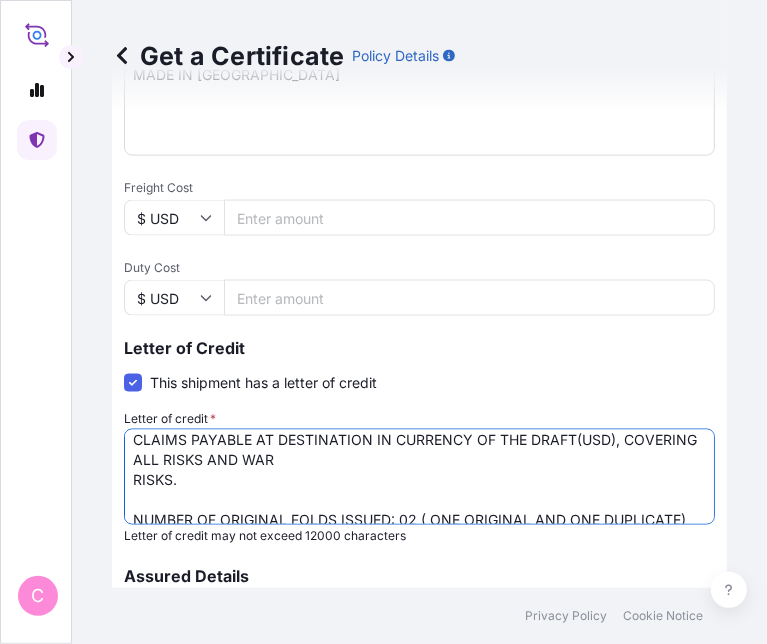drag, startPoint x: 131, startPoint y: 478, endPoint x: 220, endPoint y: 512, distance: 95.27329 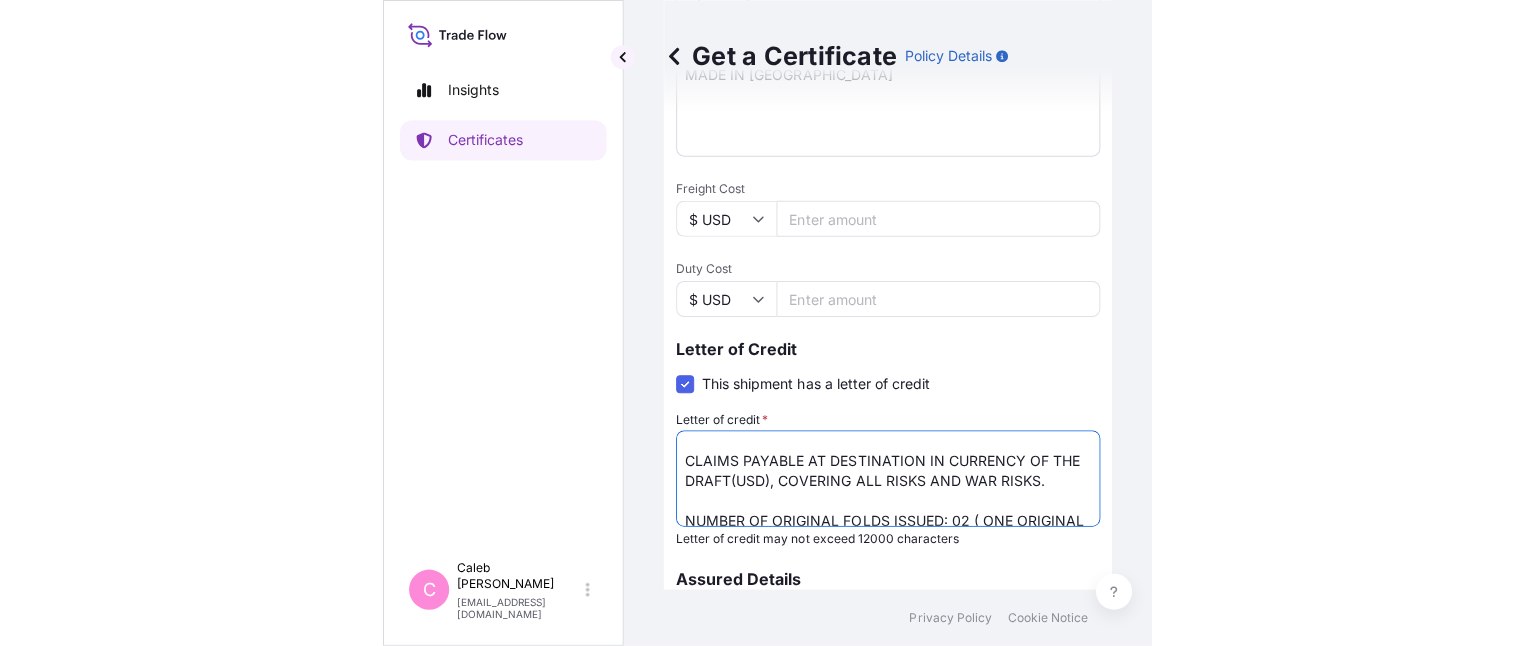 scroll, scrollTop: 21, scrollLeft: 0, axis: vertical 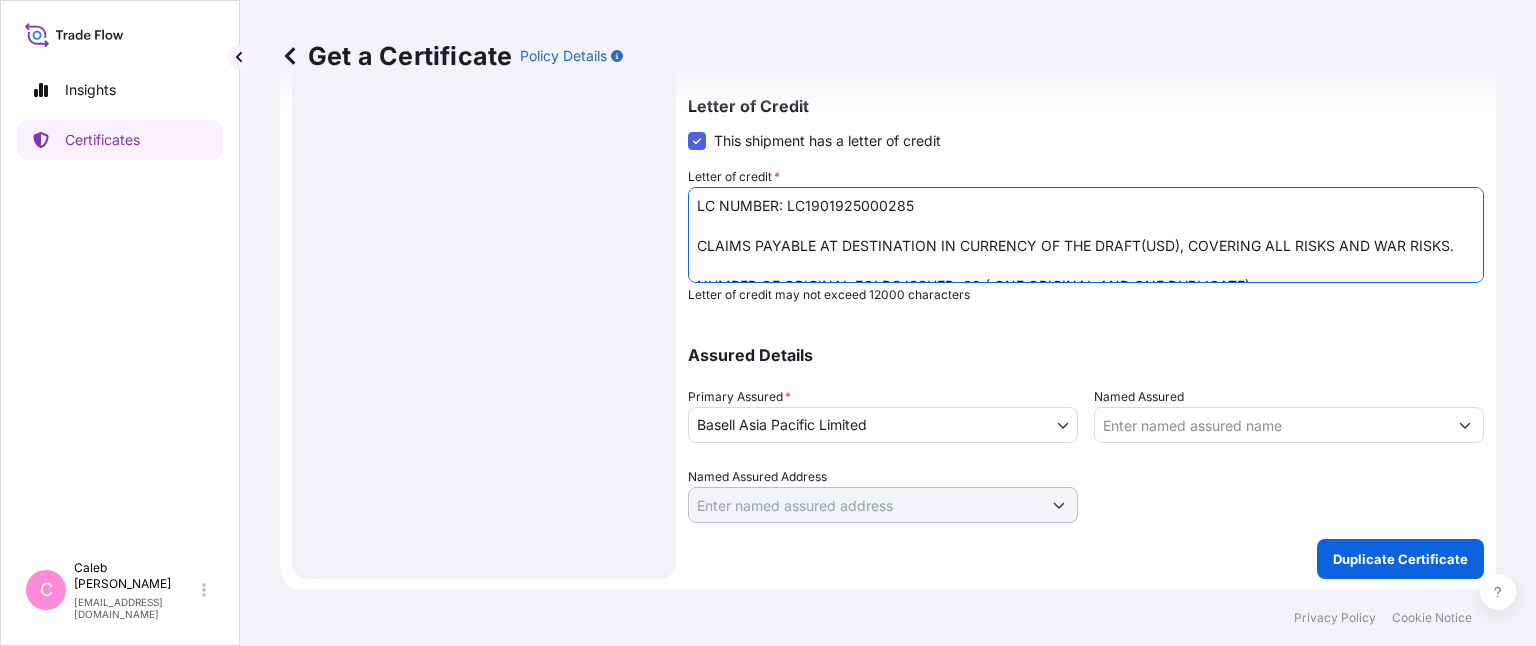 click on "LC NUMBER: LC7679250176AG
CLAIMS, IF ANY, PAYABLE IN [GEOGRAPHIC_DATA] IN CURRENCY OF THE CREDIT (USD), COVERING INSTITUTE CARGO CLAUSES (A), INSTITUTE WAR CLAUSES (CARGO), INSTITUTE STRIKES CLAUSES (CARGO).
NUMBER OF ORIGINAL FOLDS ISSUED: 02 ( ONE ORIGINAL AND ONE DUPLICATE)" at bounding box center [1086, 235] 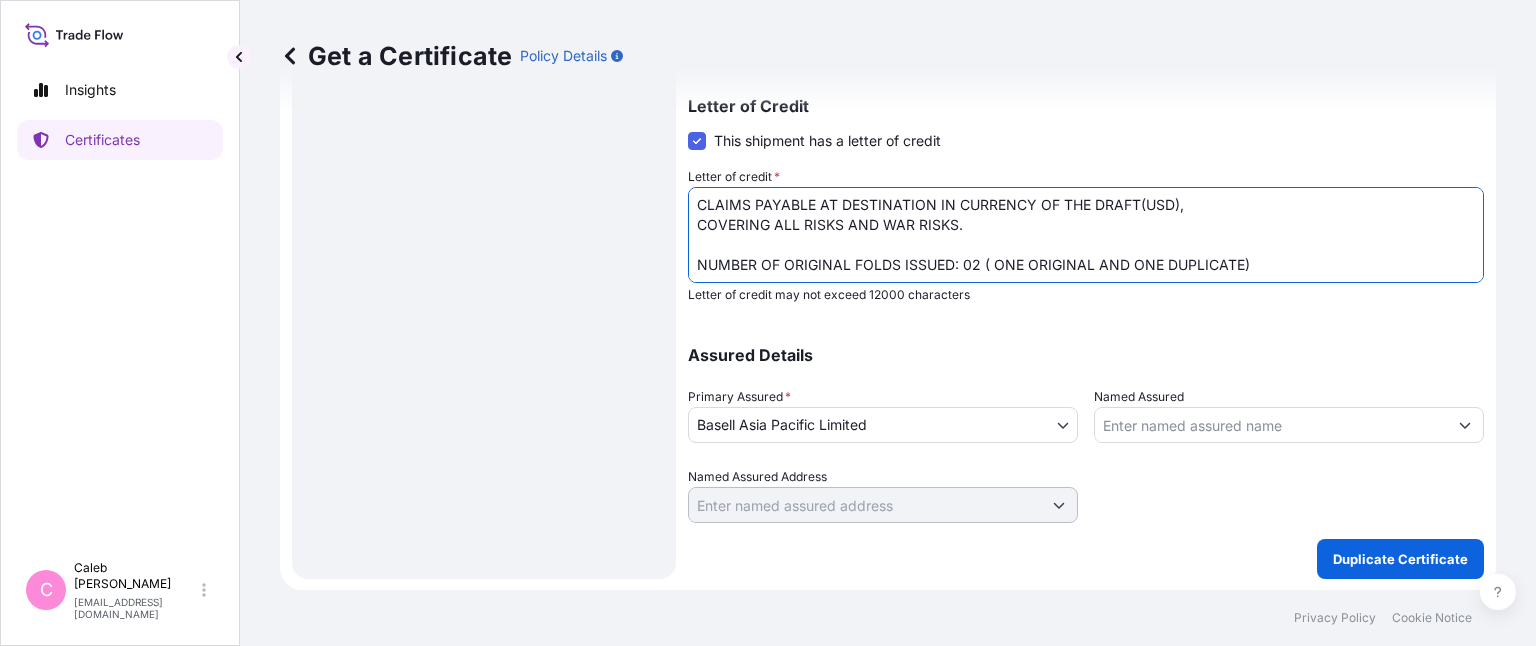 scroll, scrollTop: 0, scrollLeft: 0, axis: both 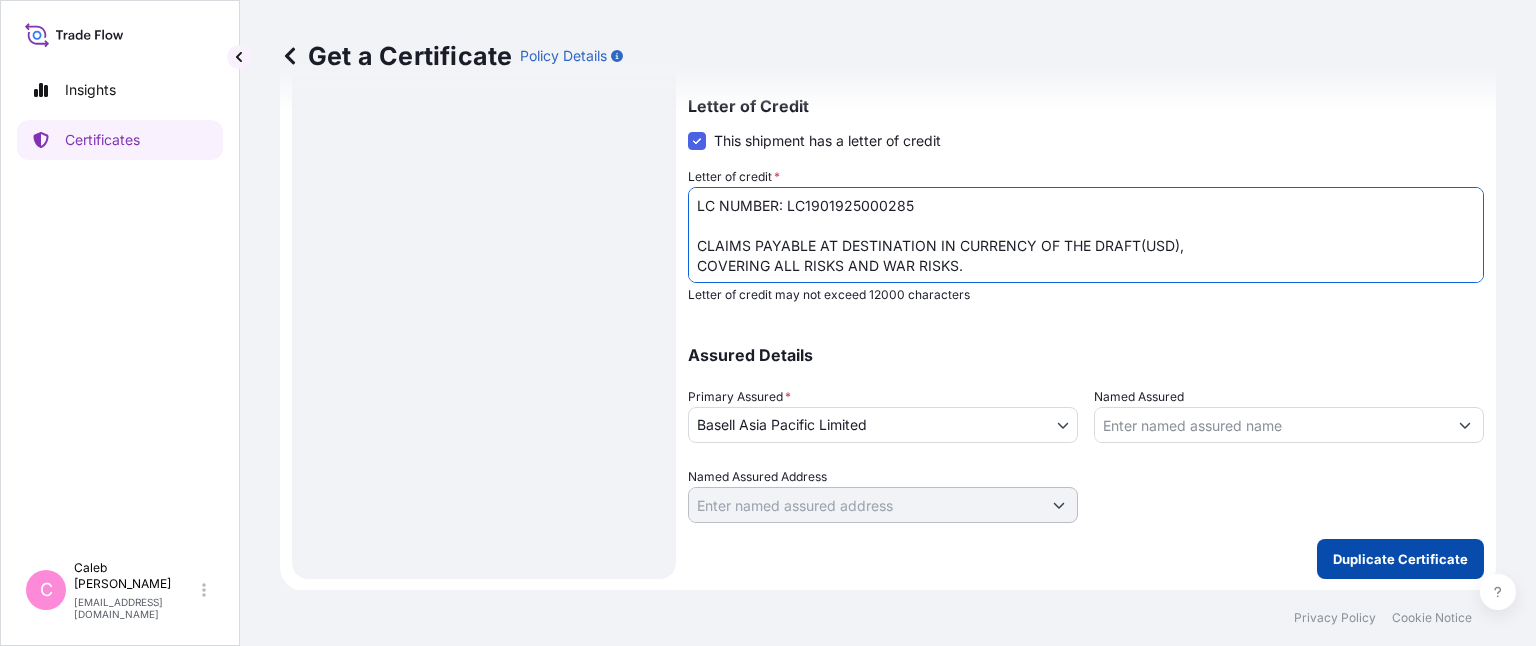 type on "LC NUMBER: LC1901925000285
CLAIMS PAYABLE AT DESTINATION IN CURRENCY OF THE DRAFT(USD),
COVERING ALL RISKS AND WAR RISKS.
NUMBER OF ORIGINAL FOLDS ISSUED: 02 ( ONE ORIGINAL AND ONE DUPLICATE)" 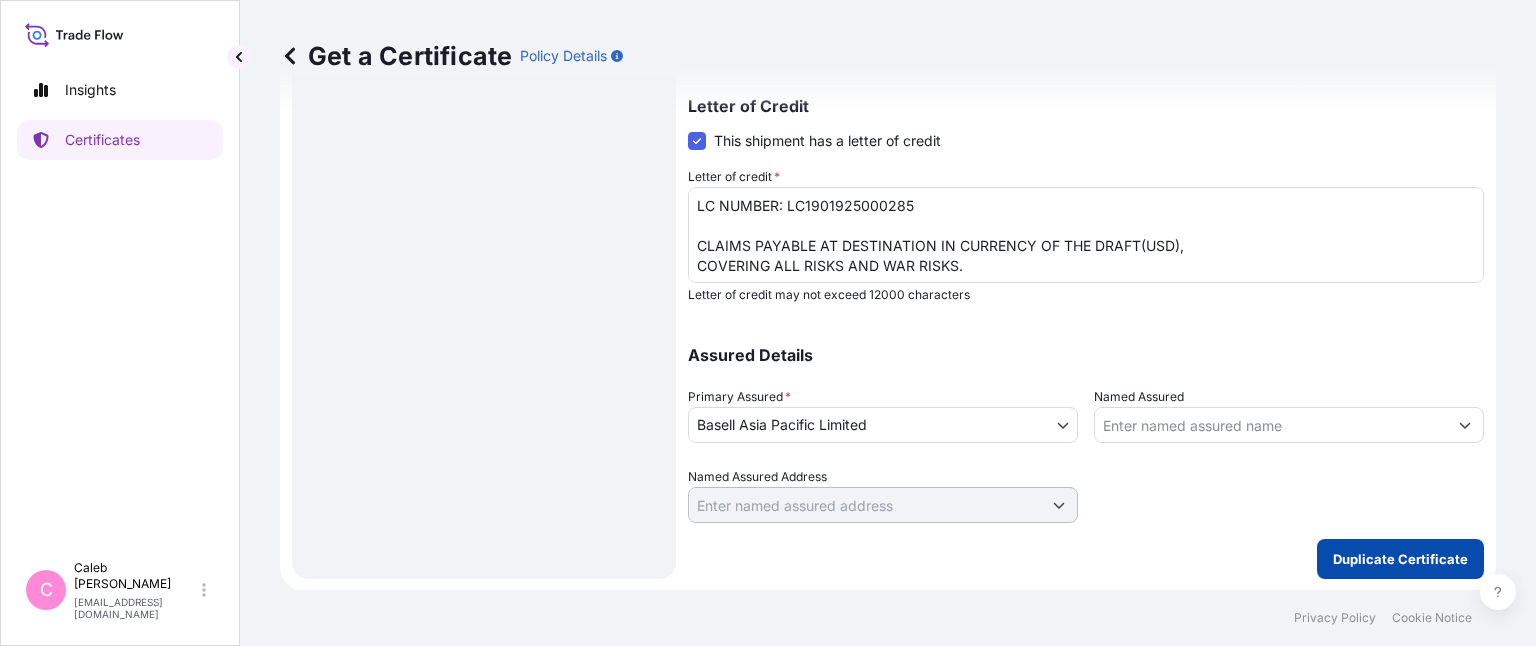 click on "Duplicate Certificate" at bounding box center (1400, 559) 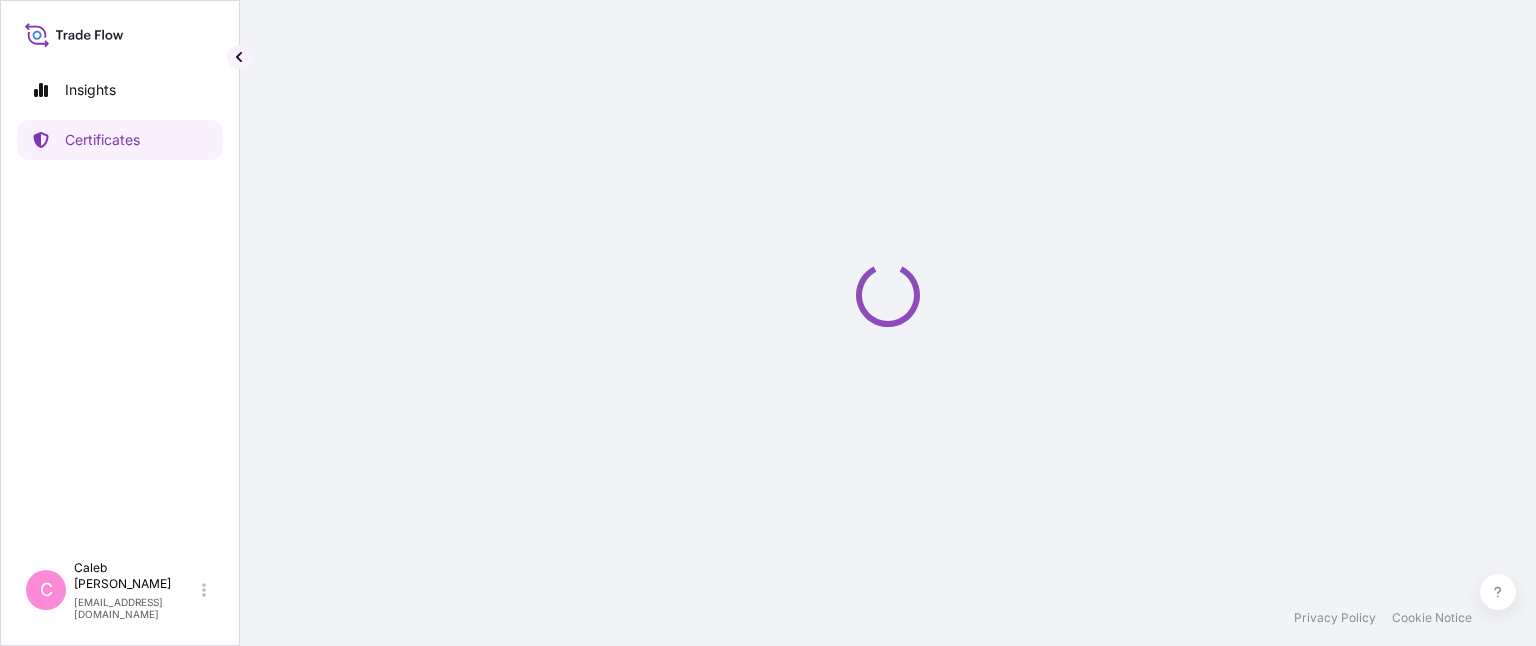 scroll, scrollTop: 0, scrollLeft: 0, axis: both 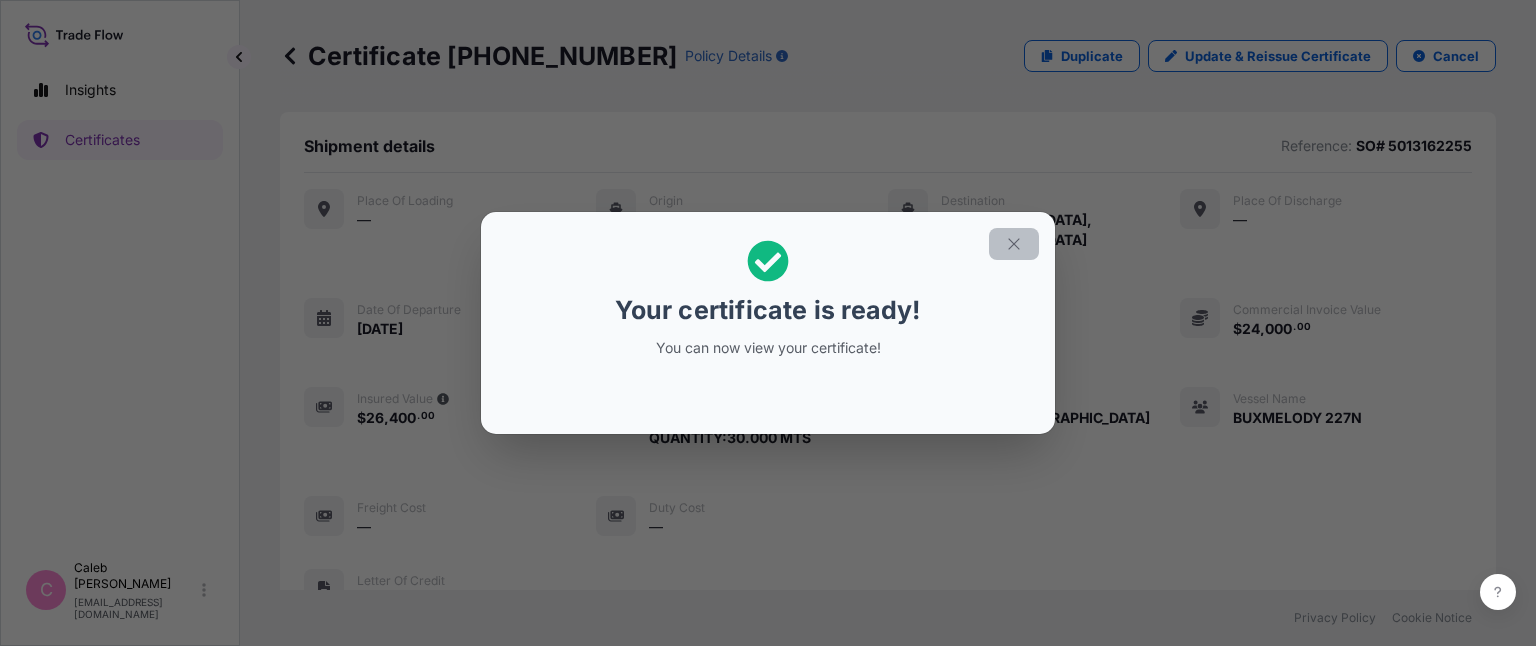 click 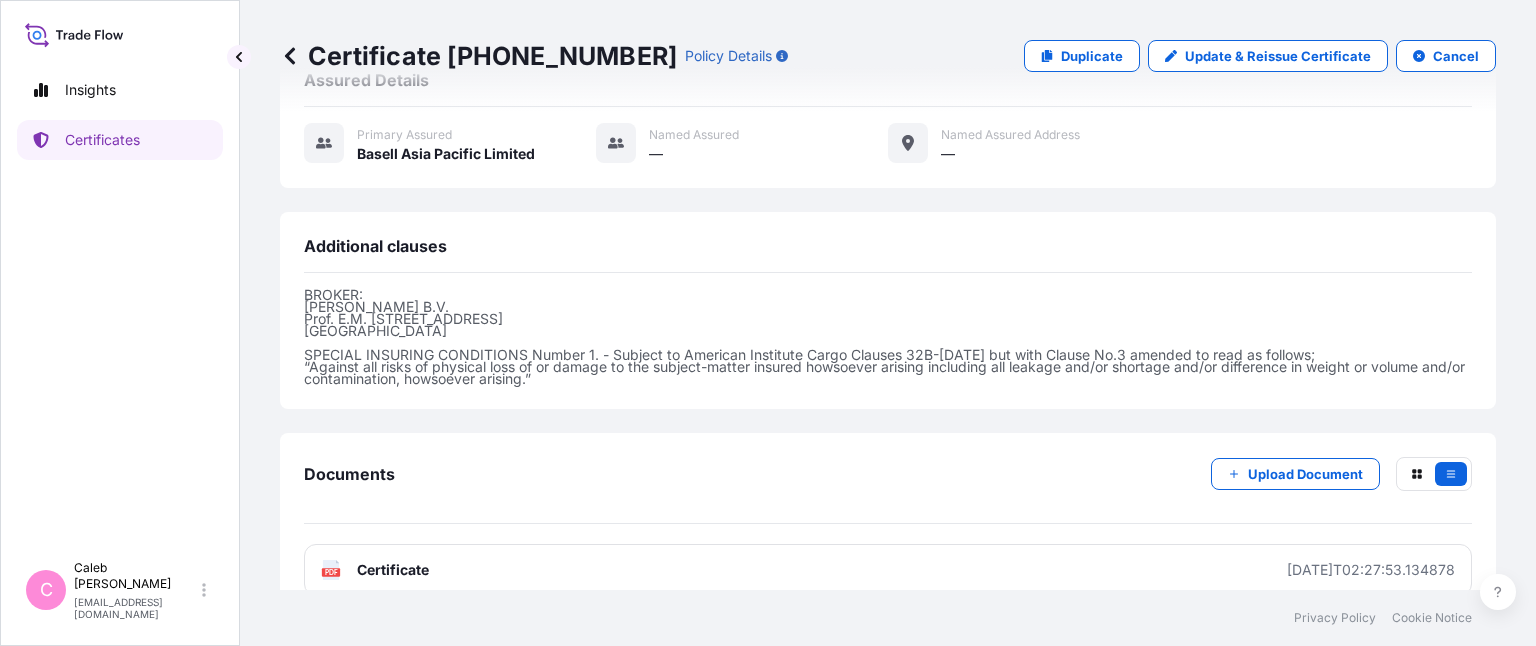 scroll, scrollTop: 735, scrollLeft: 0, axis: vertical 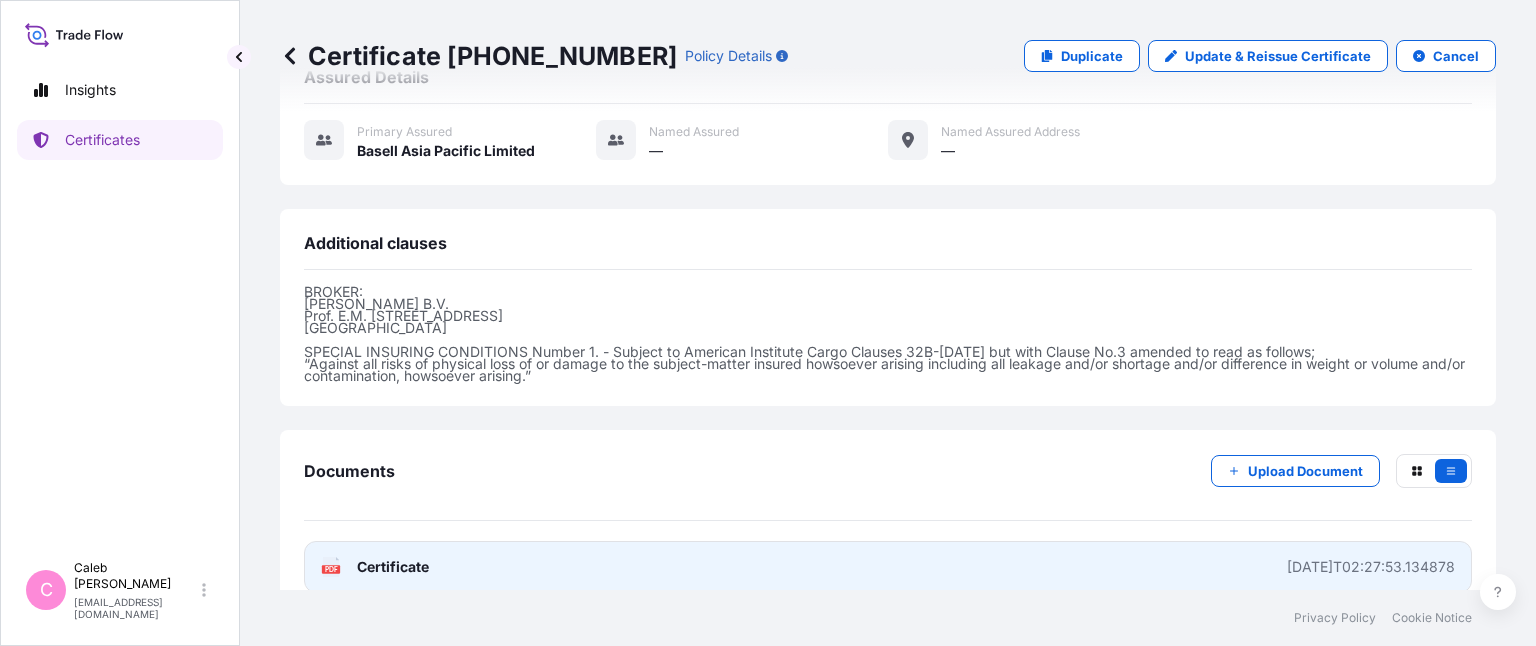 click on "Certificate" at bounding box center (393, 567) 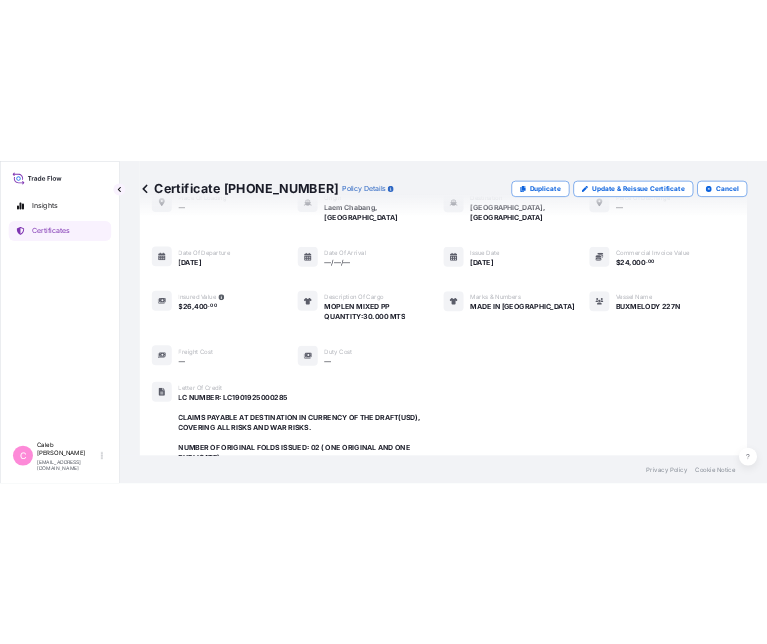 scroll, scrollTop: 0, scrollLeft: 0, axis: both 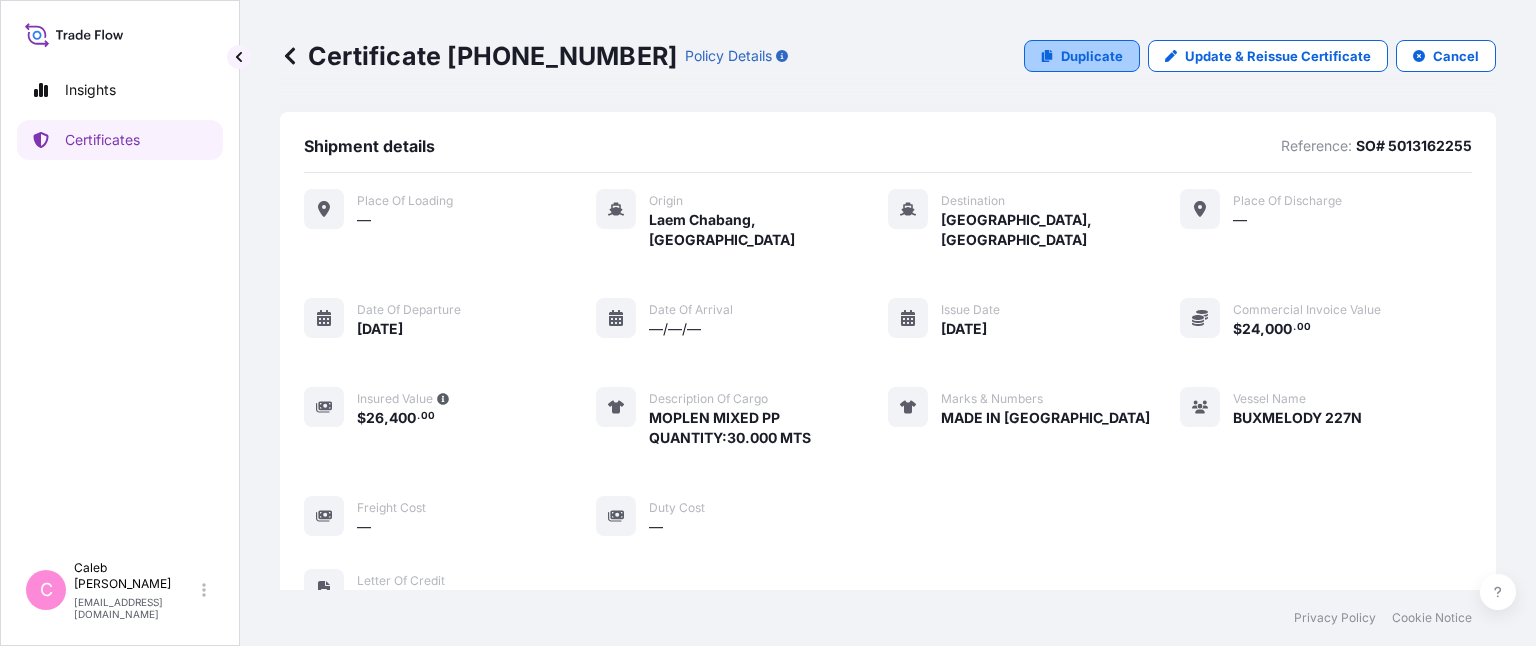 click on "Duplicate" at bounding box center (1092, 56) 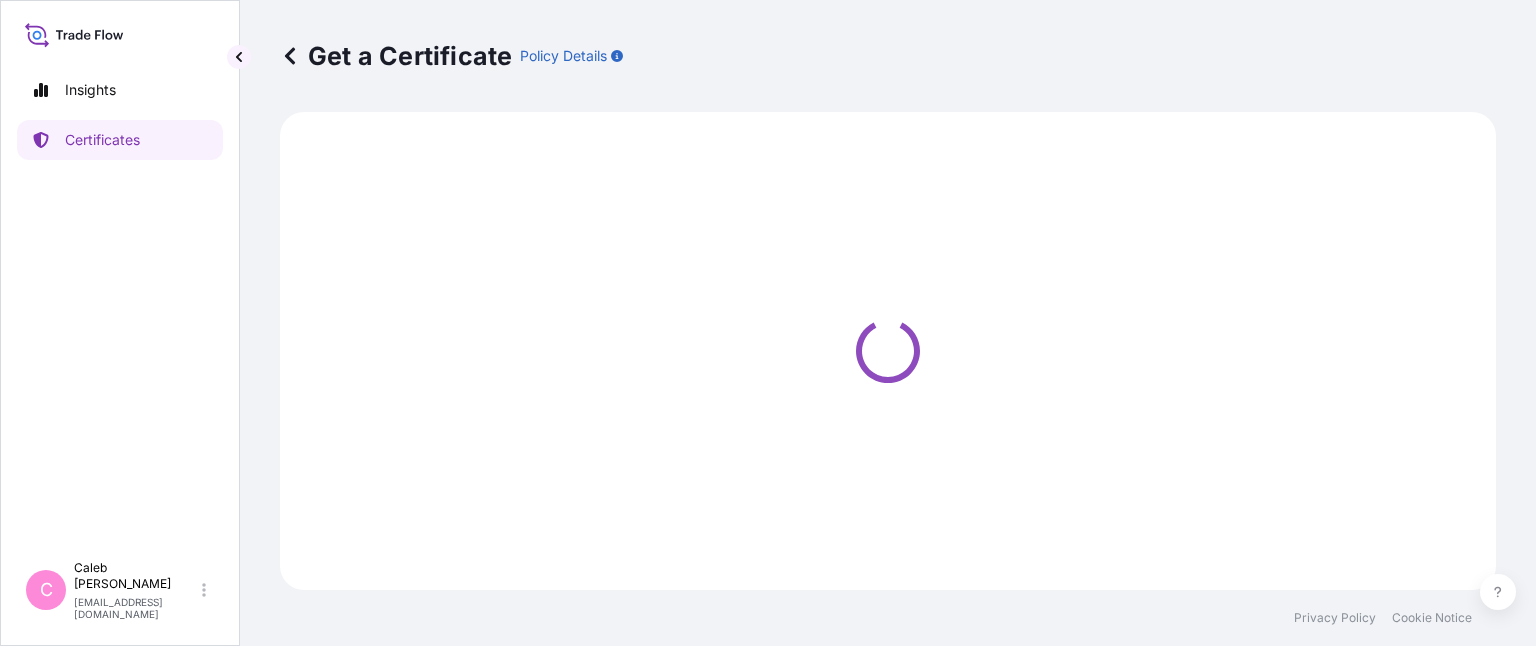 select on "Sea" 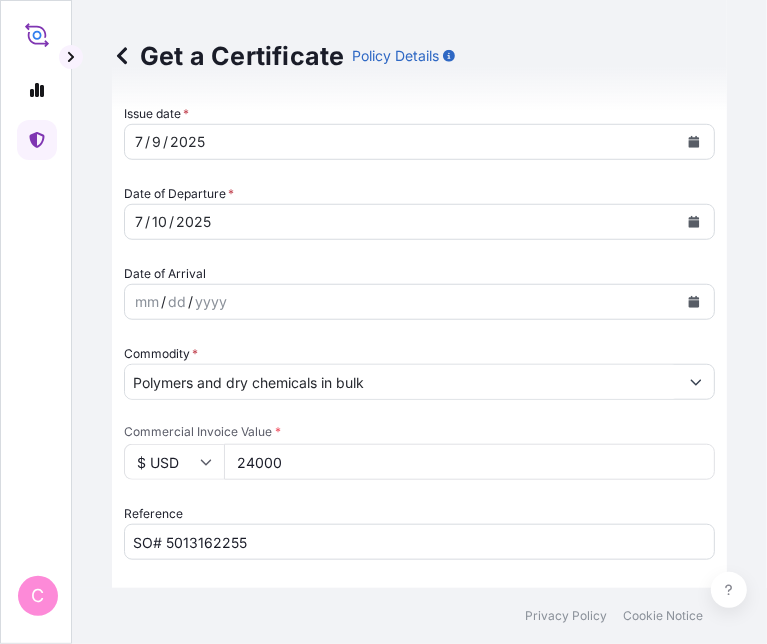 scroll, scrollTop: 702, scrollLeft: 0, axis: vertical 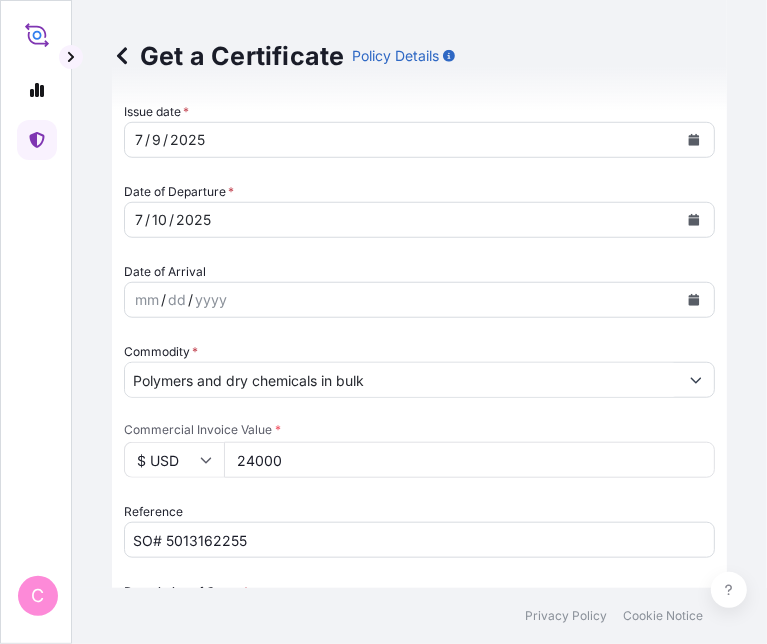 drag, startPoint x: 292, startPoint y: 456, endPoint x: 229, endPoint y: 459, distance: 63.07139 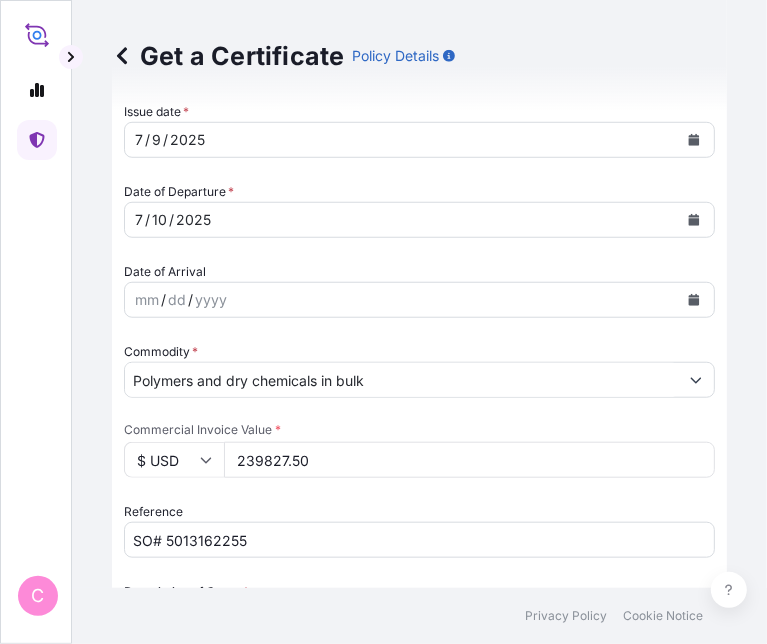 type on "239827.50" 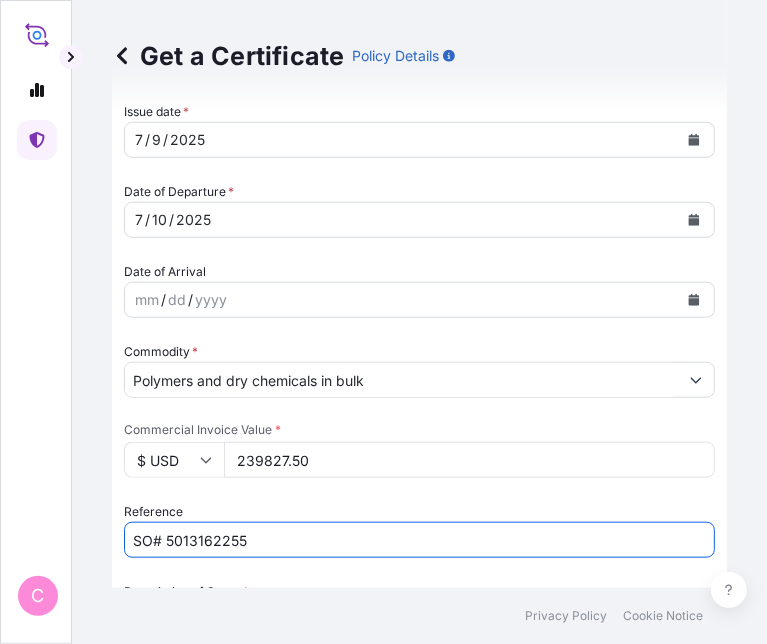 drag, startPoint x: 164, startPoint y: 534, endPoint x: 248, endPoint y: 536, distance: 84.0238 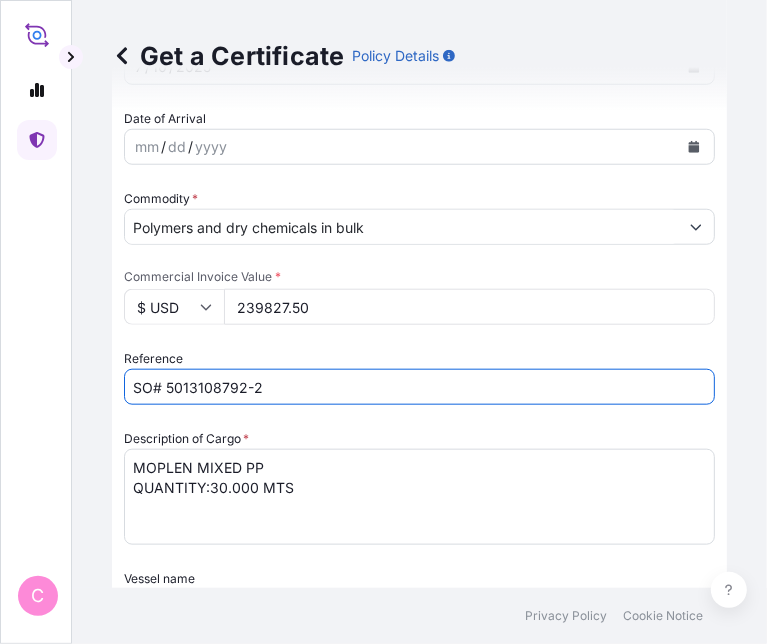 scroll, scrollTop: 863, scrollLeft: 0, axis: vertical 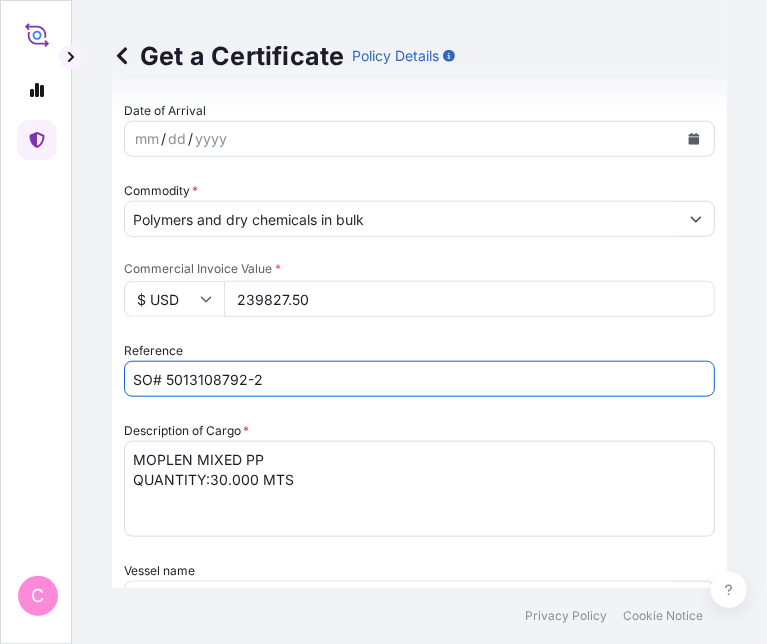 type on "SO# 5013108792-2" 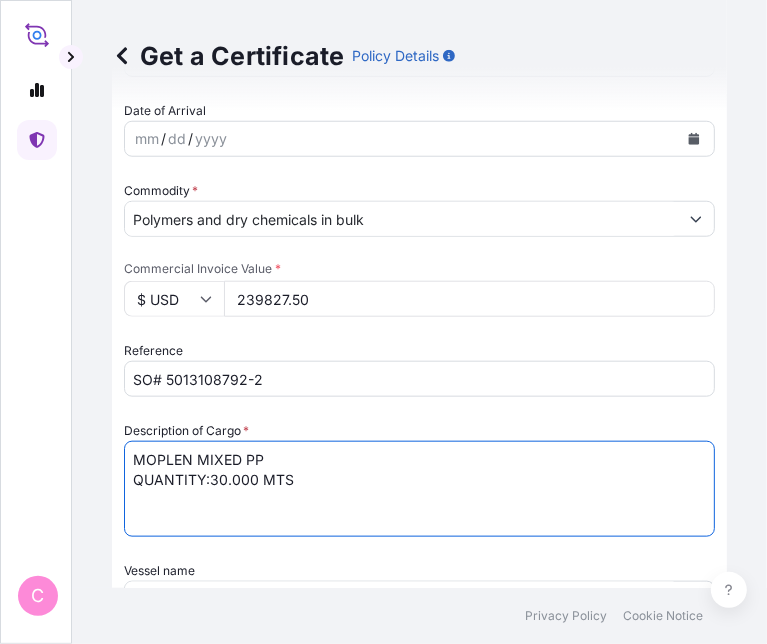 drag, startPoint x: 134, startPoint y: 458, endPoint x: 263, endPoint y: 453, distance: 129.09686 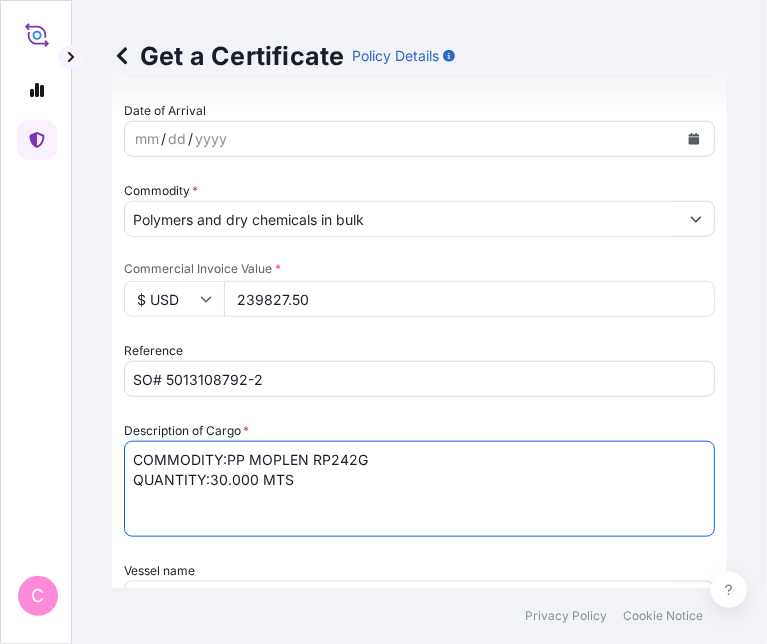 drag, startPoint x: 310, startPoint y: 457, endPoint x: 323, endPoint y: 468, distance: 17.029387 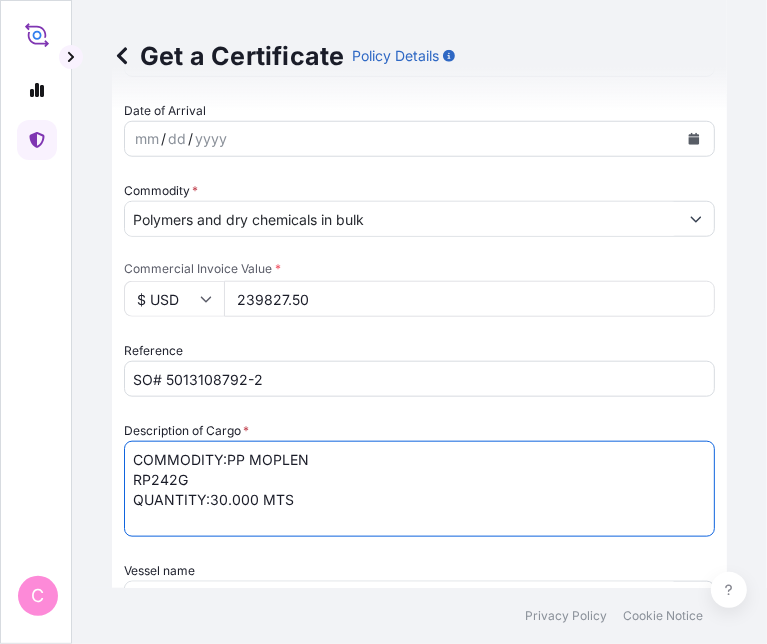 drag, startPoint x: 208, startPoint y: 497, endPoint x: 255, endPoint y: 497, distance: 47 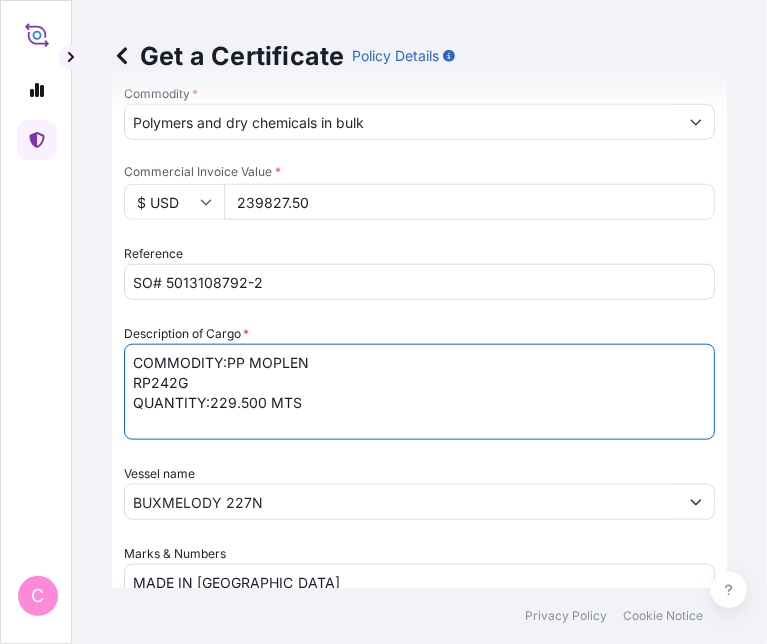 scroll, scrollTop: 963, scrollLeft: 0, axis: vertical 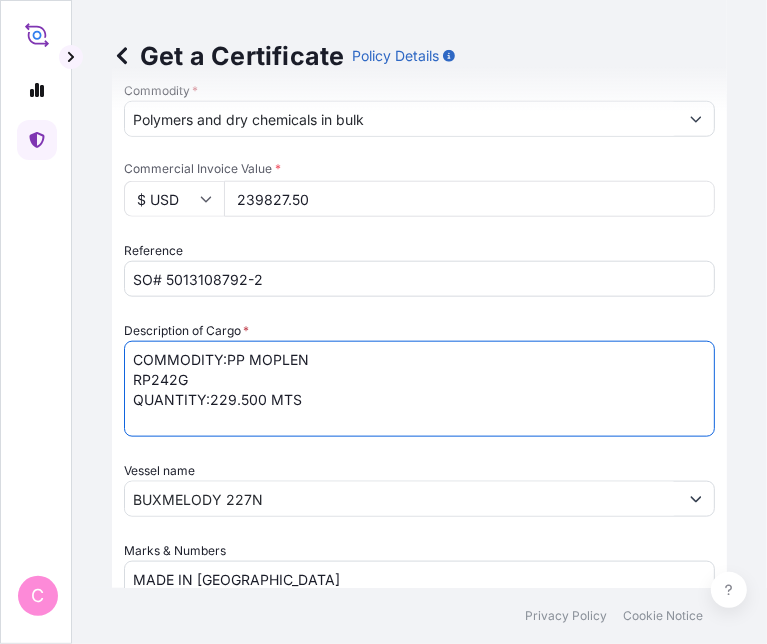 type on "COMMODITY:PP MOPLEN
RP242G
QUANTITY:229.500 MTS" 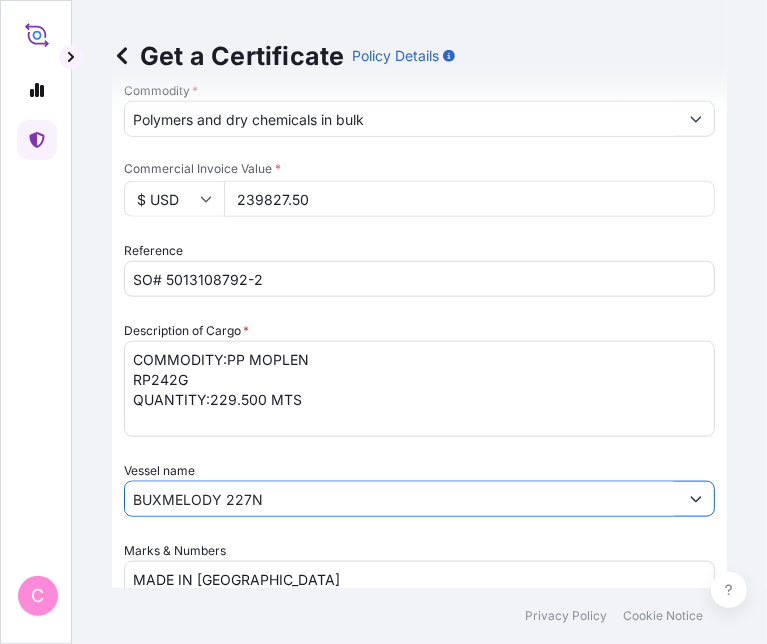 drag, startPoint x: 266, startPoint y: 495, endPoint x: 118, endPoint y: 497, distance: 148.01352 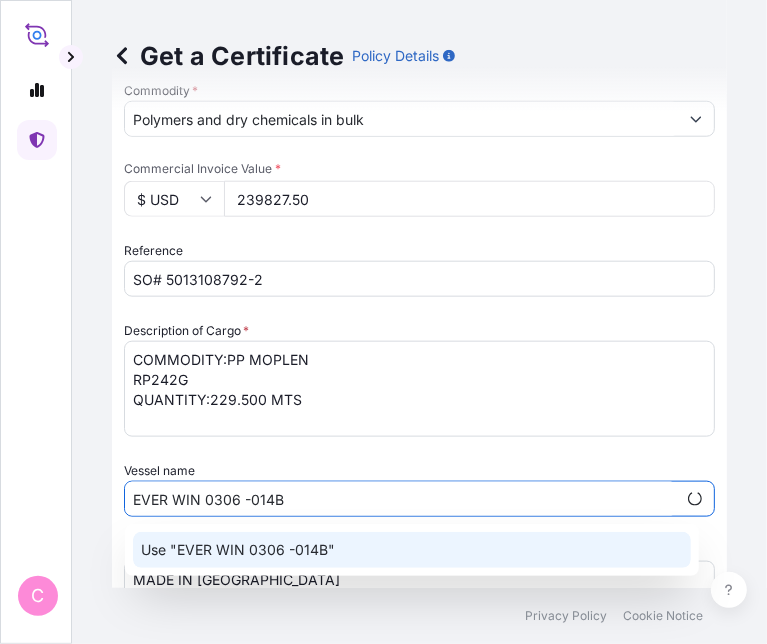click on "Use "EVER WIN 0306 -014B"" 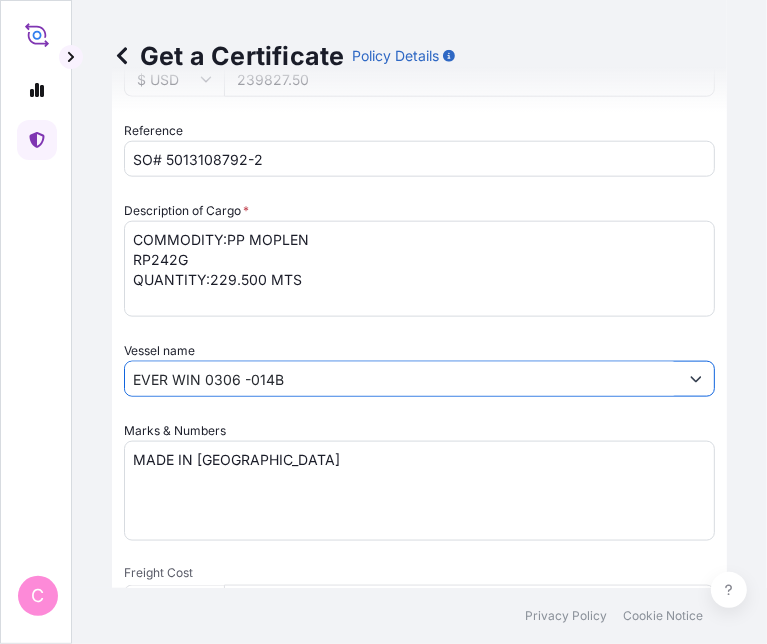 scroll, scrollTop: 1084, scrollLeft: 0, axis: vertical 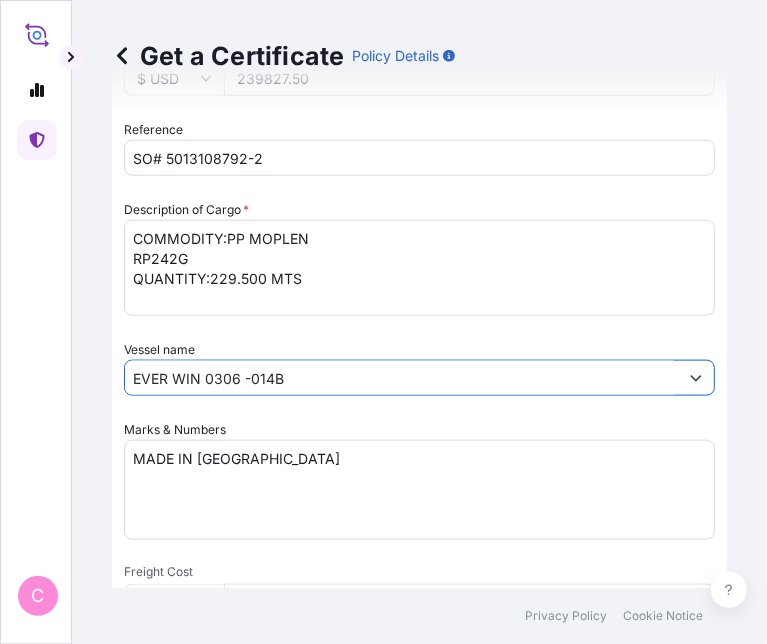 type on "EVER WIN 0306 -014B" 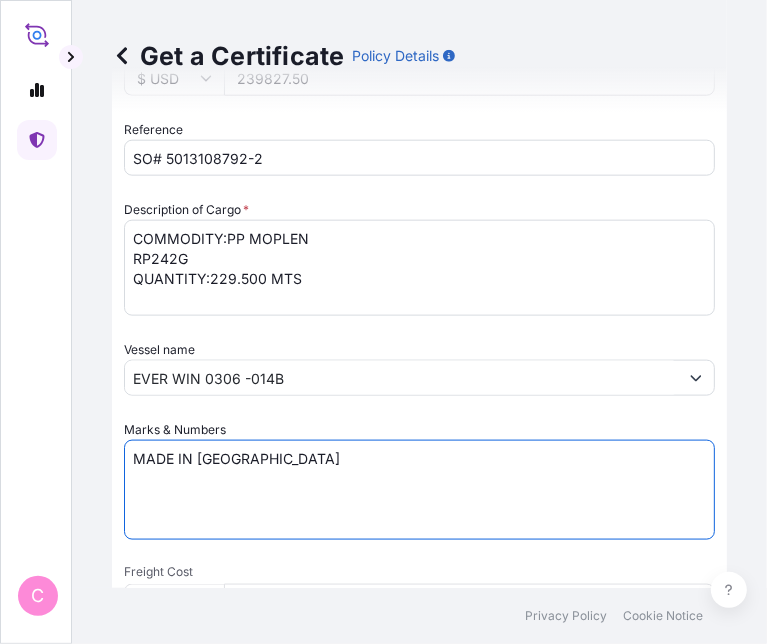 drag, startPoint x: 285, startPoint y: 456, endPoint x: 125, endPoint y: 449, distance: 160.15305 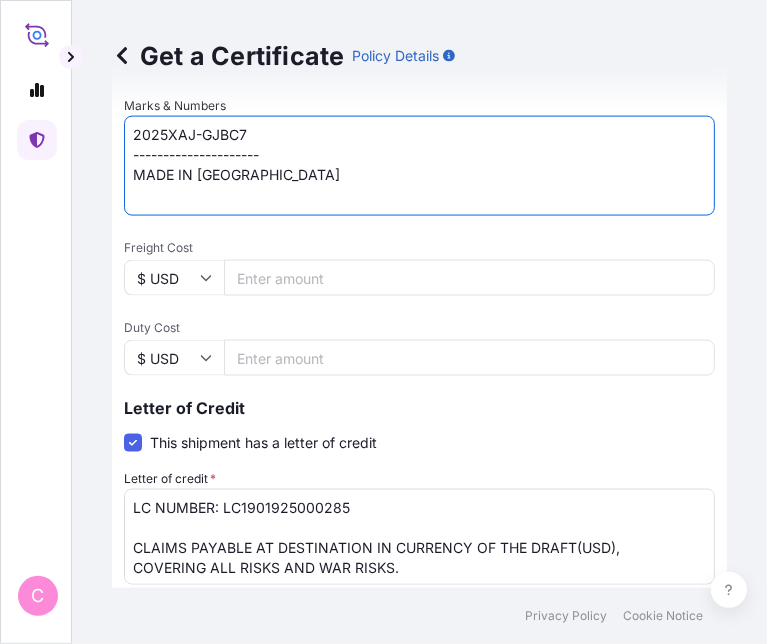 scroll, scrollTop: 1418, scrollLeft: 0, axis: vertical 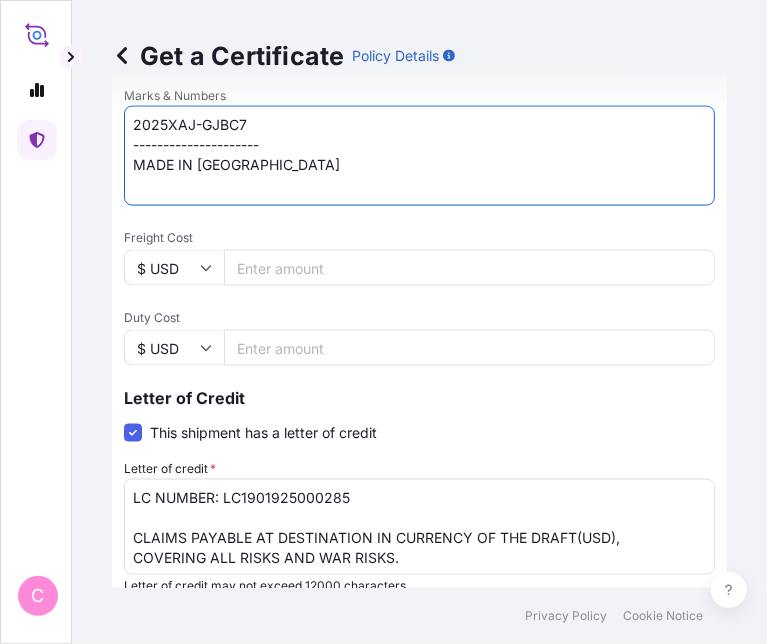 type on "2025XAJ-GJBC7
---------------------
MADE IN [GEOGRAPHIC_DATA]" 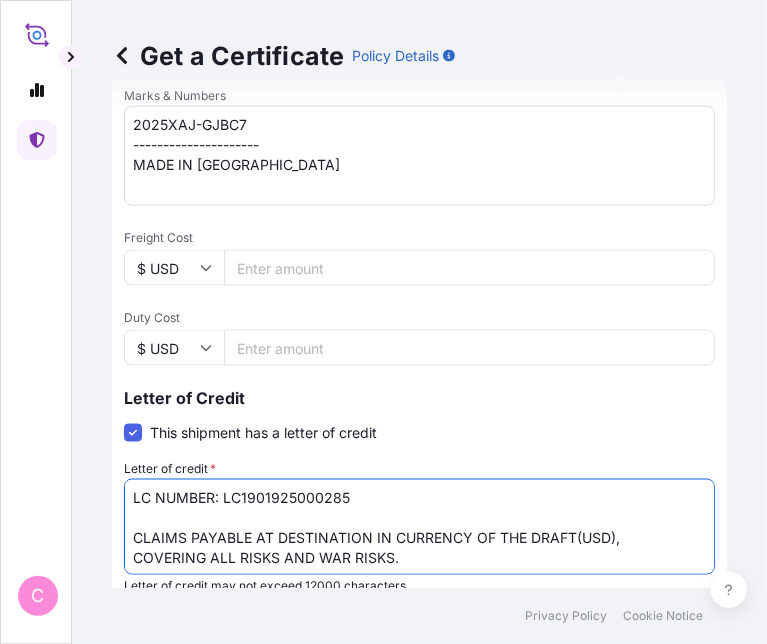 drag, startPoint x: 223, startPoint y: 493, endPoint x: 354, endPoint y: 493, distance: 131 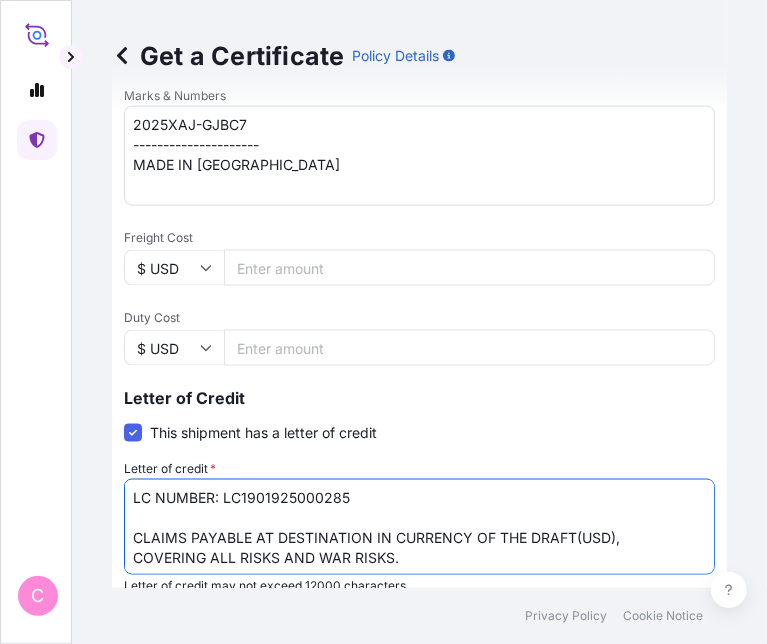 click on "LC NUMBER: LC1901925000285
CLAIMS PAYABLE AT DESTINATION IN CURRENCY OF THE DRAFT(USD),
COVERING ALL RISKS AND WAR RISKS.
NUMBER OF ORIGINAL FOLDS ISSUED: 02 ( ONE ORIGINAL AND ONE DUPLICATE)" at bounding box center [419, 527] 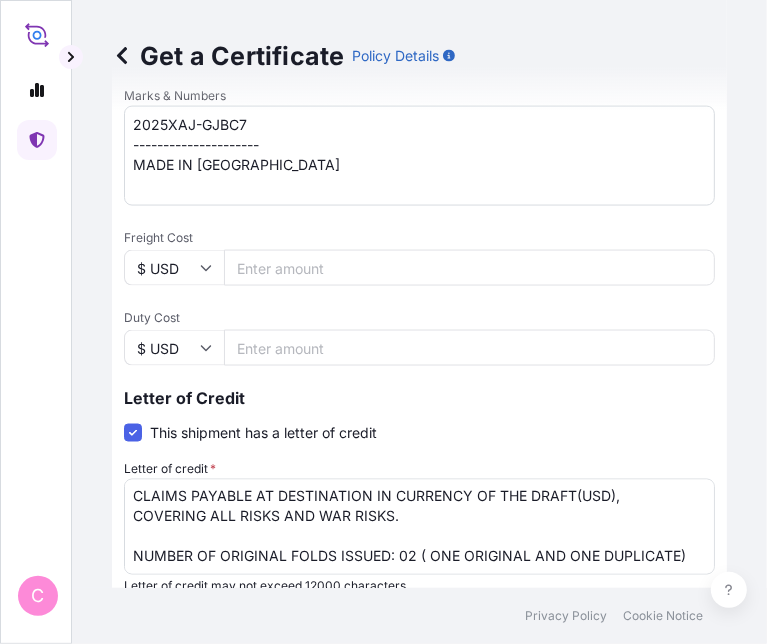 scroll, scrollTop: 44, scrollLeft: 0, axis: vertical 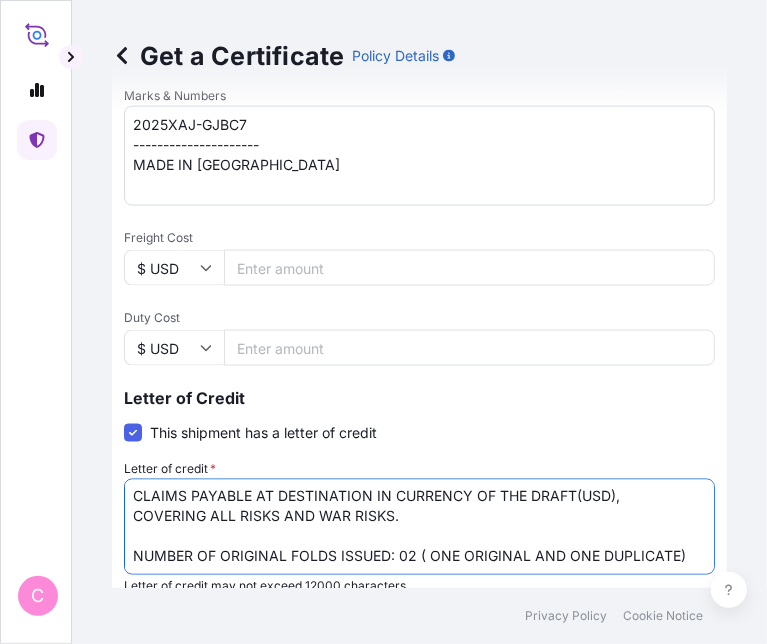 drag, startPoint x: 130, startPoint y: 485, endPoint x: 402, endPoint y: 499, distance: 272.36005 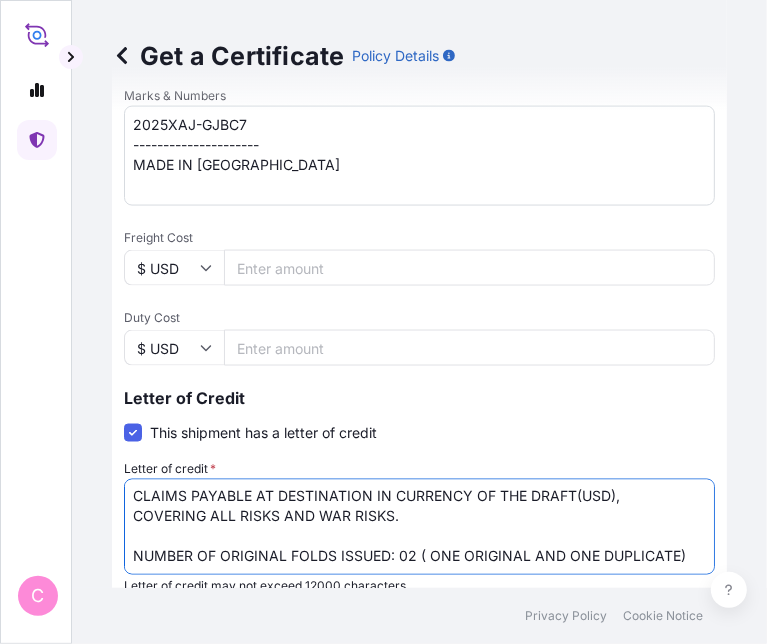 click on "LC NUMBER: LC1901925000285
CLAIMS PAYABLE AT DESTINATION IN CURRENCY OF THE DRAFT(USD),
COVERING ALL RISKS AND WAR RISKS.
NUMBER OF ORIGINAL FOLDS ISSUED: 02 ( ONE ORIGINAL AND ONE DUPLICATE)" at bounding box center [419, 527] 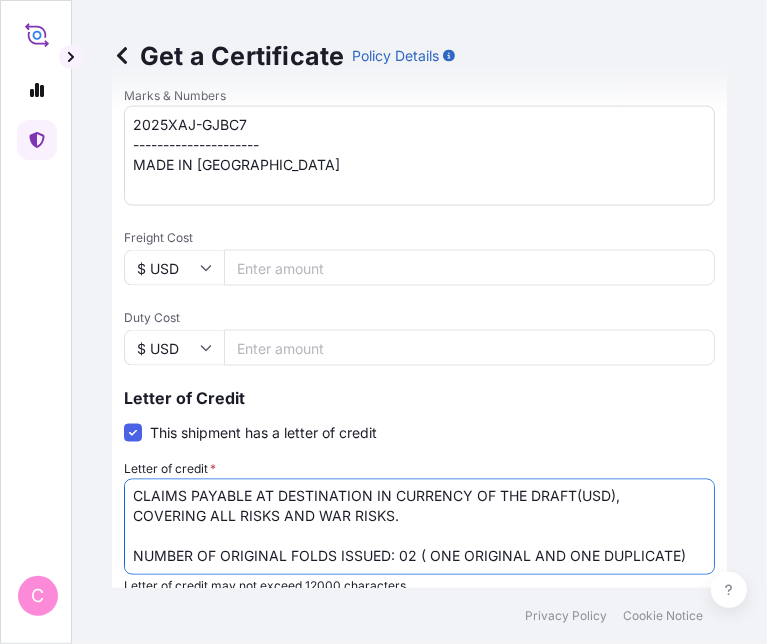 paste on ", IF ANY, PAYABLE IN [GEOGRAPHIC_DATA] IN CURRENCY OF
THE CREDIT, COVERING INSTITUTE CARGO CLAUSES (A), INSTITUTE WAR
CLAUSES (CARGO), INSTITUTE STRIKES CLAUSES (CARGO)" 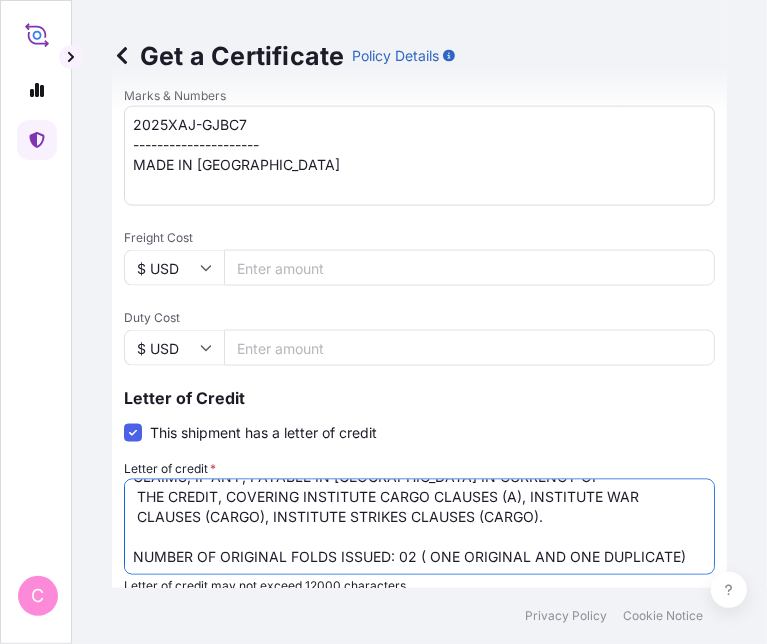 scroll, scrollTop: 81, scrollLeft: 0, axis: vertical 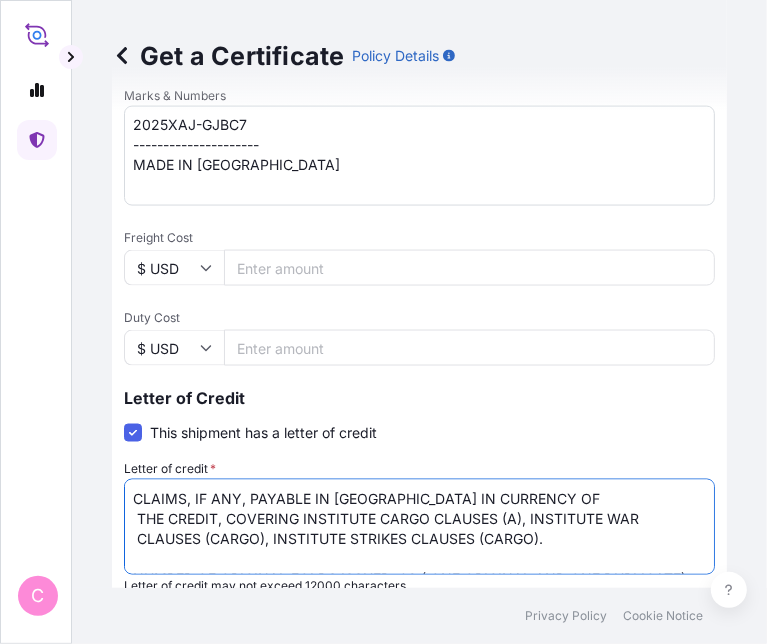 click on "LC NUMBER: LC1901925000285
CLAIMS PAYABLE AT DESTINATION IN CURRENCY OF THE DRAFT(USD),
COVERING ALL RISKS AND WAR RISKS.
NUMBER OF ORIGINAL FOLDS ISSUED: 02 ( ONE ORIGINAL AND ONE DUPLICATE)" at bounding box center (419, 527) 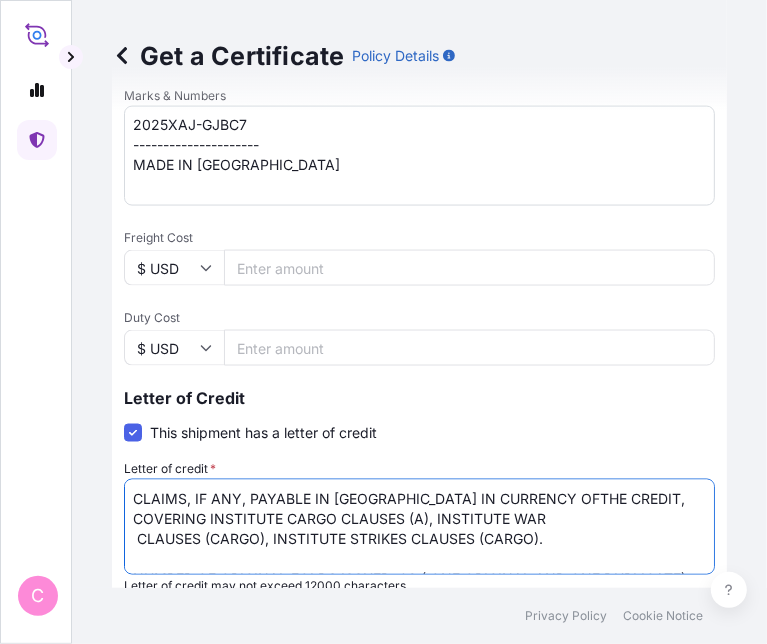 scroll, scrollTop: 19, scrollLeft: 0, axis: vertical 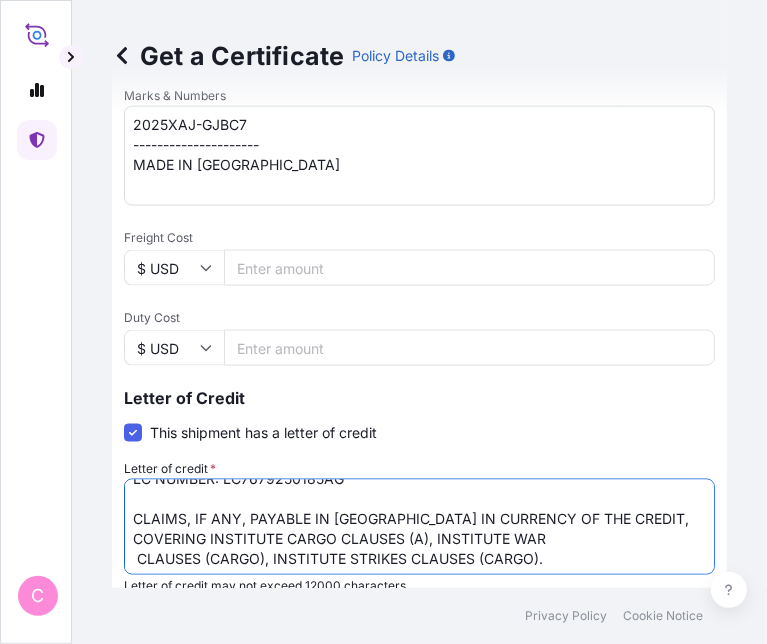 click on "LC NUMBER: LC1901925000285
CLAIMS PAYABLE AT DESTINATION IN CURRENCY OF THE DRAFT(USD),
COVERING ALL RISKS AND WAR RISKS.
NUMBER OF ORIGINAL FOLDS ISSUED: 02 ( ONE ORIGINAL AND ONE DUPLICATE)" at bounding box center (419, 527) 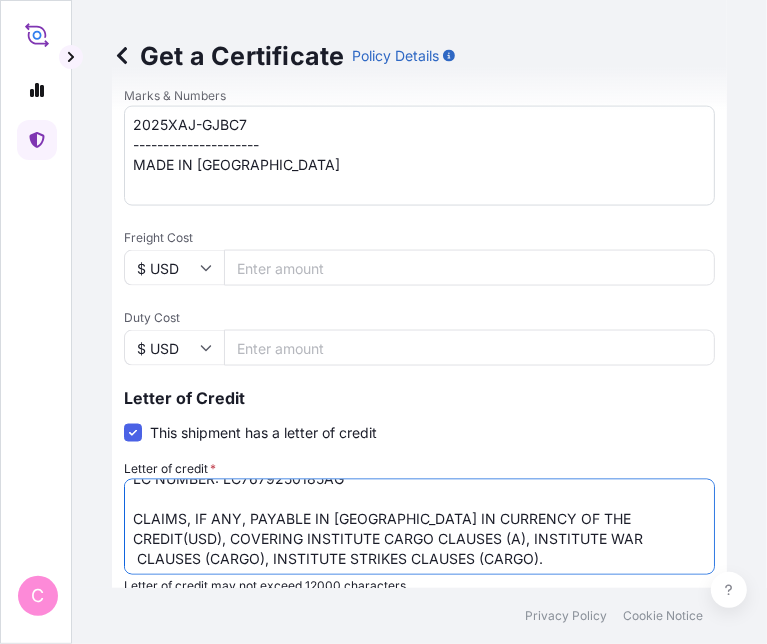 click on "LC NUMBER: LC1901925000285
CLAIMS PAYABLE AT DESTINATION IN CURRENCY OF THE DRAFT(USD),
COVERING ALL RISKS AND WAR RISKS.
NUMBER OF ORIGINAL FOLDS ISSUED: 02 ( ONE ORIGINAL AND ONE DUPLICATE)" at bounding box center (419, 527) 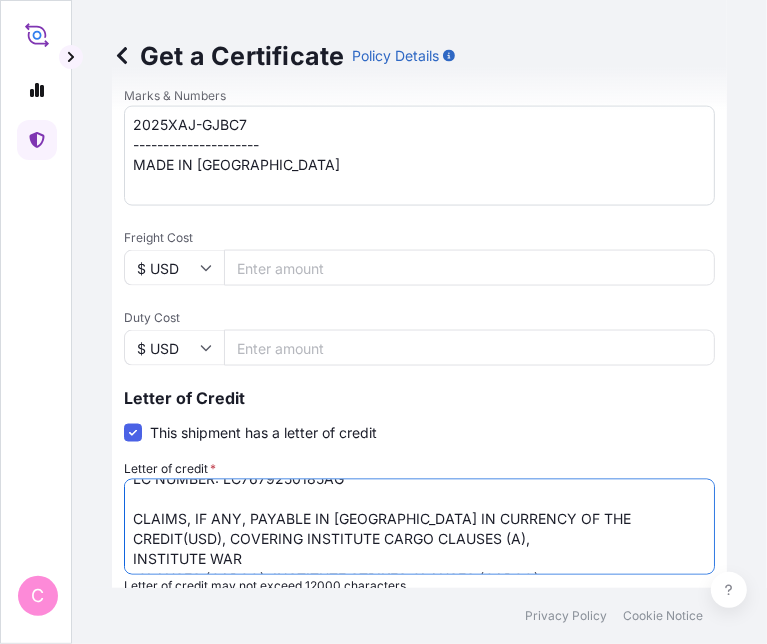 scroll, scrollTop: 59, scrollLeft: 0, axis: vertical 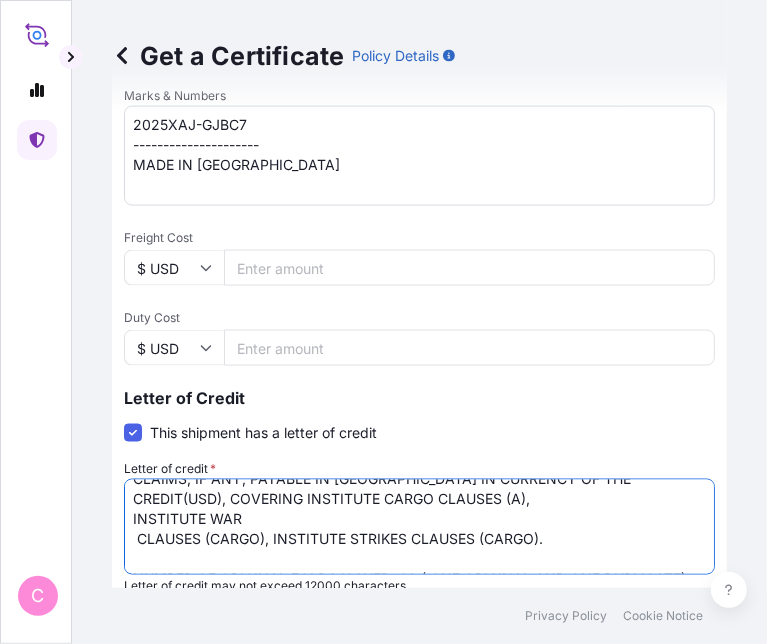 click on "LC NUMBER: LC1901925000285
CLAIMS PAYABLE AT DESTINATION IN CURRENCY OF THE DRAFT(USD),
COVERING ALL RISKS AND WAR RISKS.
NUMBER OF ORIGINAL FOLDS ISSUED: 02 ( ONE ORIGINAL AND ONE DUPLICATE)" at bounding box center (419, 527) 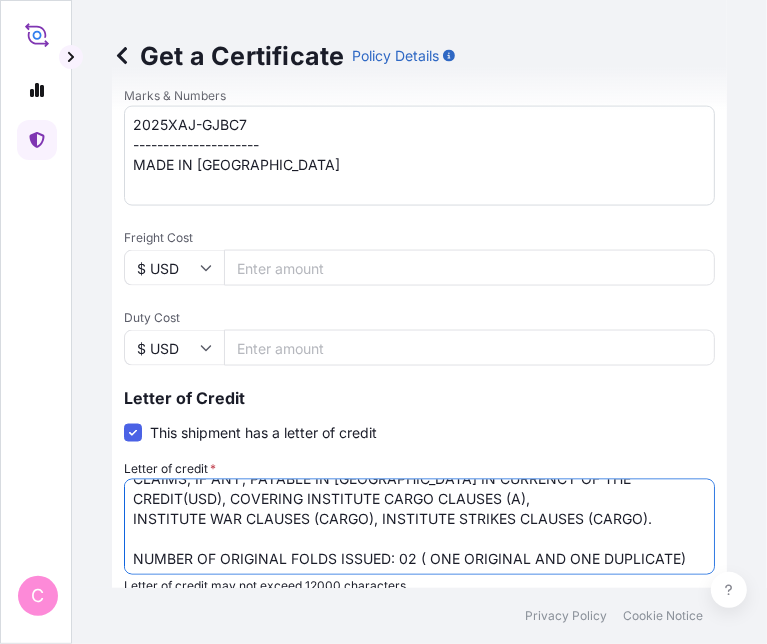 click on "LC NUMBER: LC1901925000285
CLAIMS PAYABLE AT DESTINATION IN CURRENCY OF THE DRAFT(USD),
COVERING ALL RISKS AND WAR RISKS.
NUMBER OF ORIGINAL FOLDS ISSUED: 02 ( ONE ORIGINAL AND ONE DUPLICATE)" at bounding box center (419, 527) 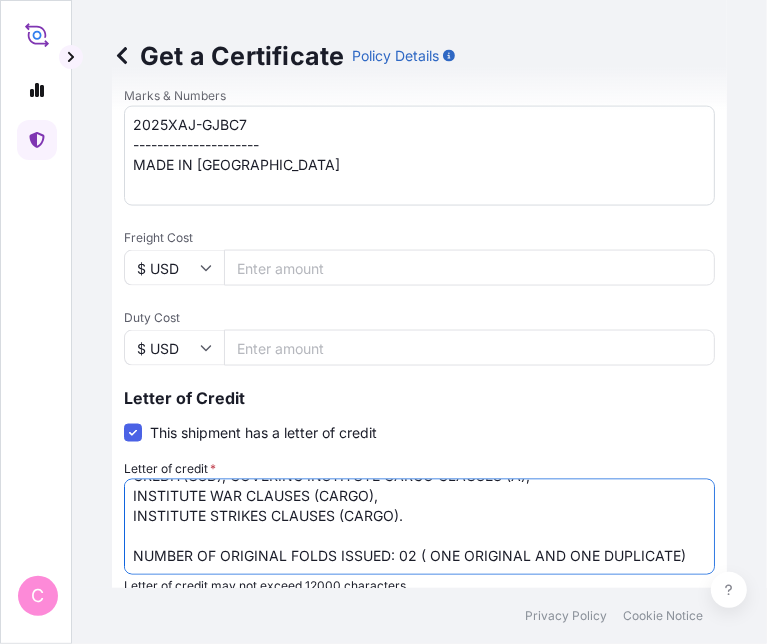scroll, scrollTop: 100, scrollLeft: 0, axis: vertical 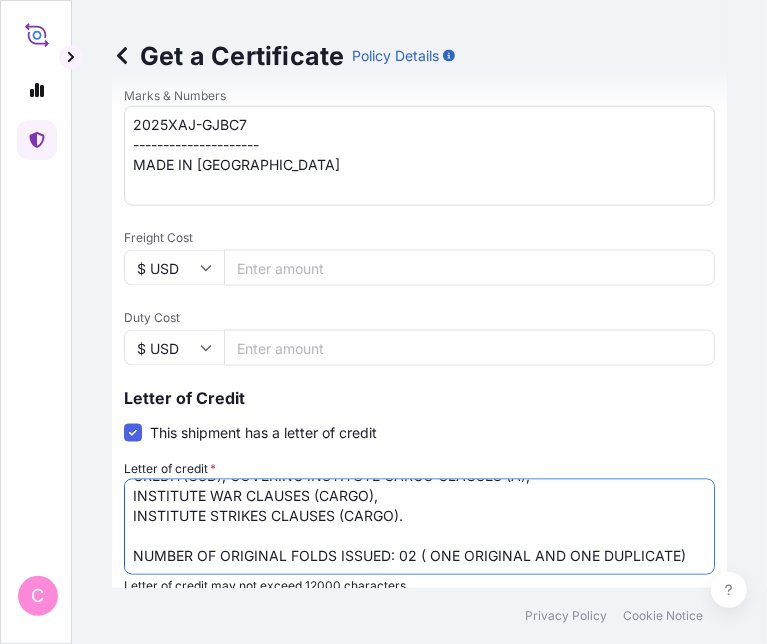 click on "LC NUMBER: LC1901925000285
CLAIMS PAYABLE AT DESTINATION IN CURRENCY OF THE DRAFT(USD),
COVERING ALL RISKS AND WAR RISKS.
NUMBER OF ORIGINAL FOLDS ISSUED: 02 ( ONE ORIGINAL AND ONE DUPLICATE)" at bounding box center (419, 527) 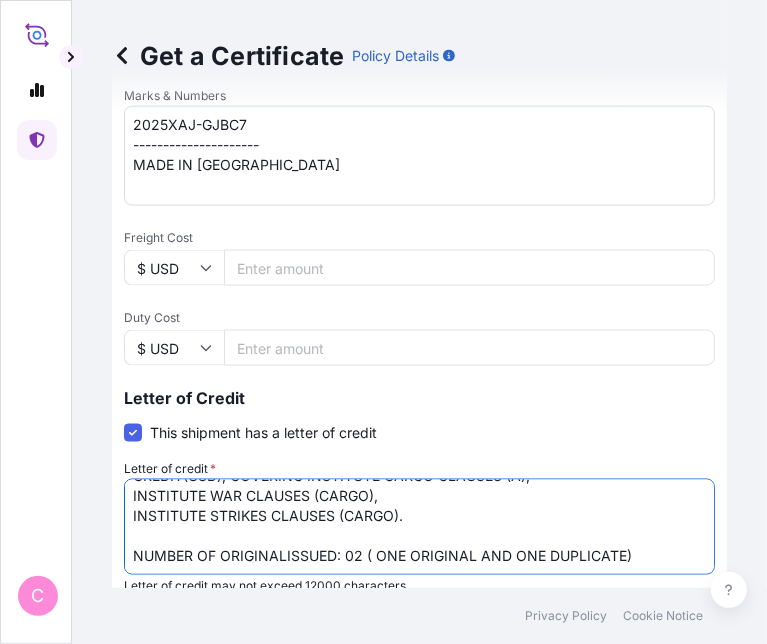 scroll, scrollTop: 81, scrollLeft: 0, axis: vertical 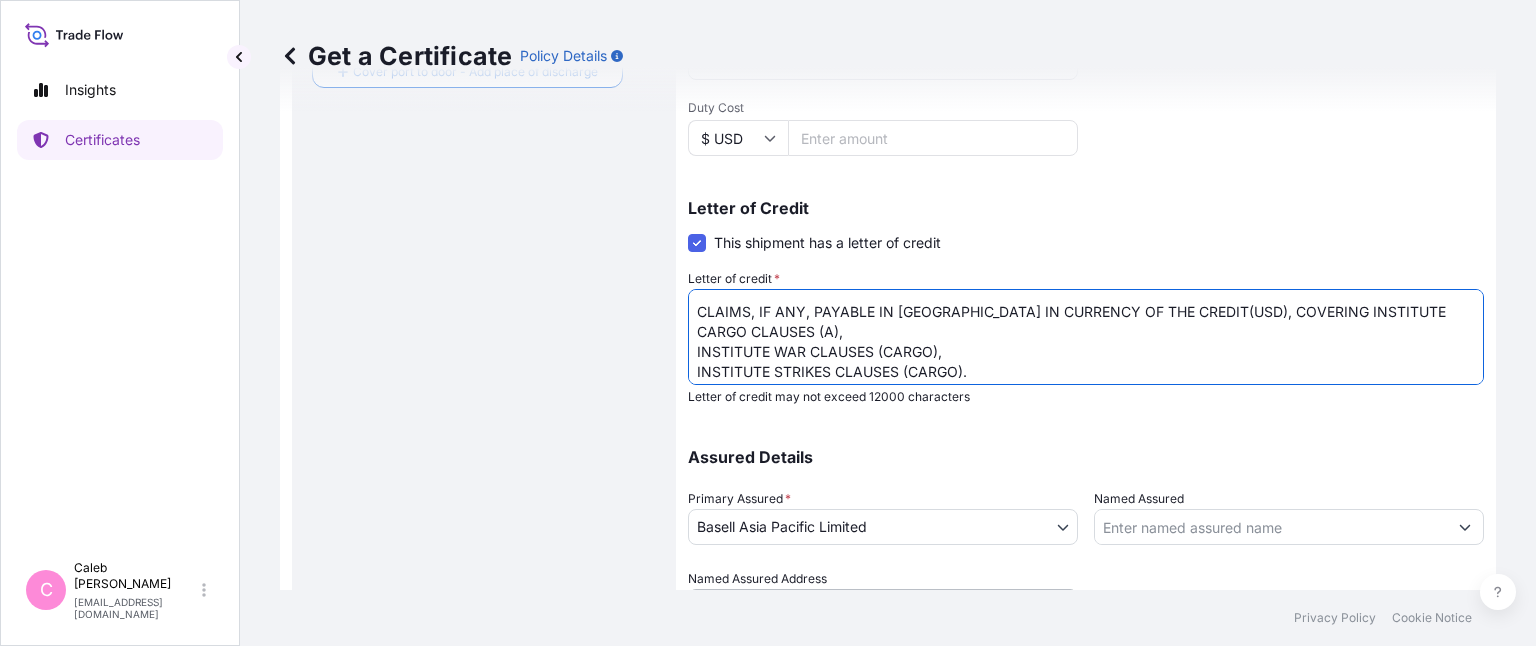 click on "LC NUMBER: LC1901925000285
CLAIMS PAYABLE AT DESTINATION IN CURRENCY OF THE DRAFT(USD),
COVERING ALL RISKS AND WAR RISKS.
NUMBER OF ORIGINAL FOLDS ISSUED: 02 ( ONE ORIGINAL AND ONE DUPLICATE)" at bounding box center [1086, 337] 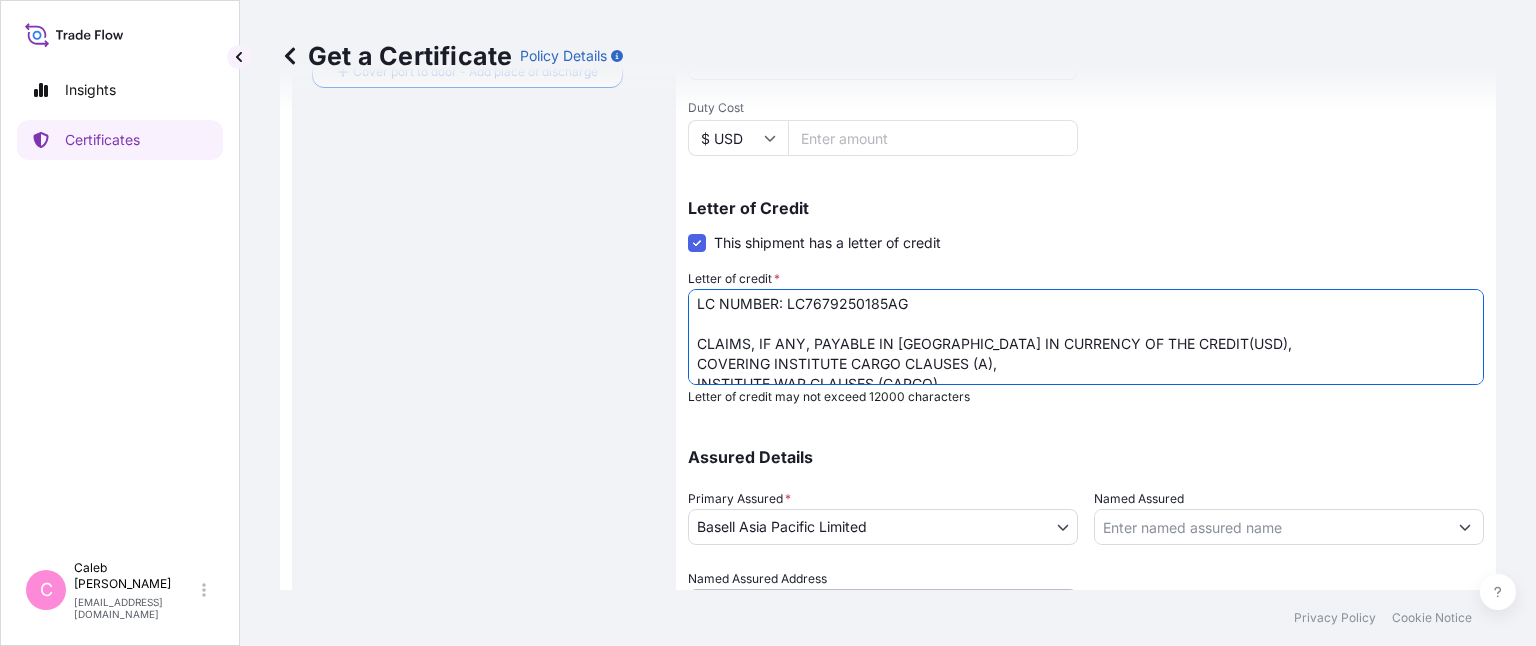 scroll, scrollTop: 0, scrollLeft: 0, axis: both 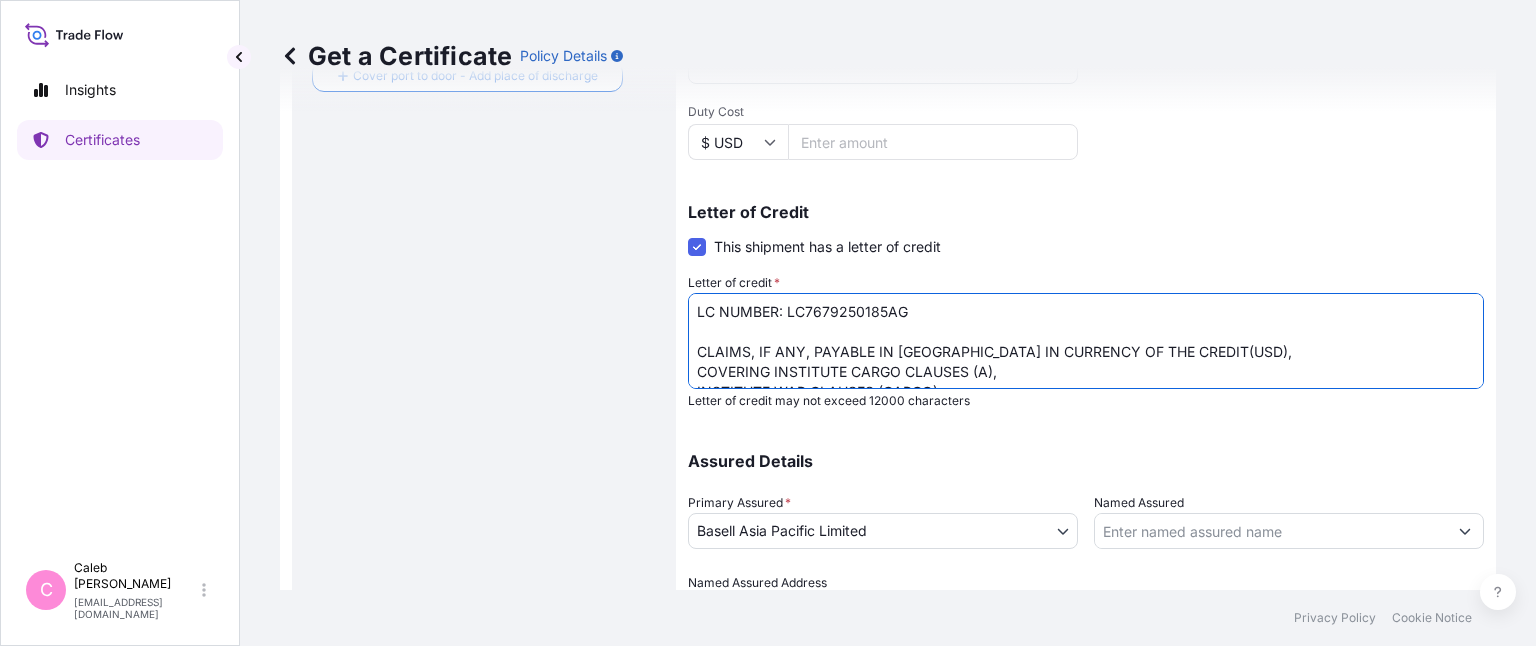 type on "LC NUMBER: LC7679250185AG
CLAIMS, IF ANY, PAYABLE IN [GEOGRAPHIC_DATA] IN CURRENCY OF THE CREDIT(USD),
COVERING INSTITUTE CARGO CLAUSES (A),
INSTITUTE WAR CLAUSES (CARGO),
INSTITUTE STRIKES CLAUSES (CARGO).
NUMBER OF ORIGINAL ISSUED: 02 ( ONE ORIGINAL AND ONE DUPLICATE)" 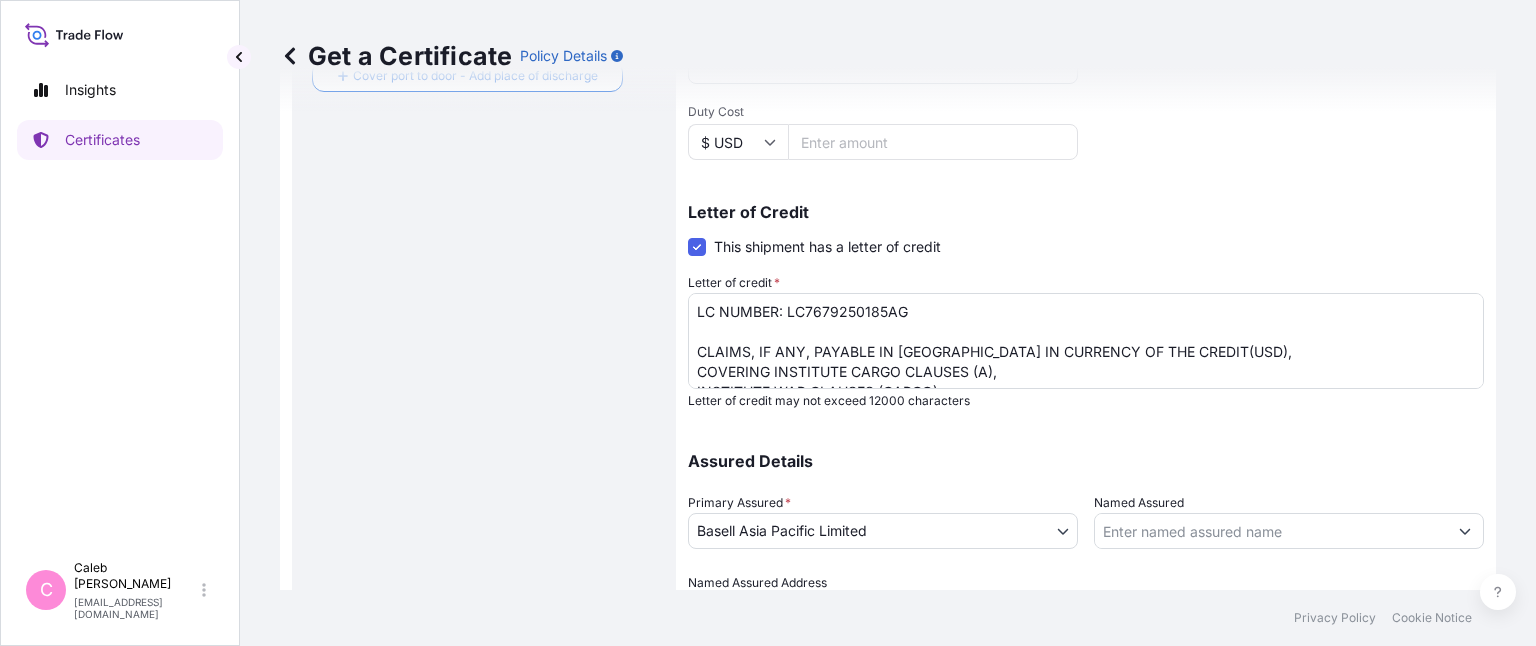 click on "Route Details   Cover door to port - Add loading place Place of loading Road / [GEOGRAPHIC_DATA] / Inland Origin * THLCH - [GEOGRAPHIC_DATA], [GEOGRAPHIC_DATA] [GEOGRAPHIC_DATA], [GEOGRAPHIC_DATA] Main transport mode [GEOGRAPHIC_DATA] Destination * CNNBO - [GEOGRAPHIC_DATA], [GEOGRAPHIC_DATA] [GEOGRAPHIC_DATA], [GEOGRAPHIC_DATA] Cover port to door - Add place of discharge Road / [GEOGRAPHIC_DATA] / Inland Place of Discharge" at bounding box center [484, 104] 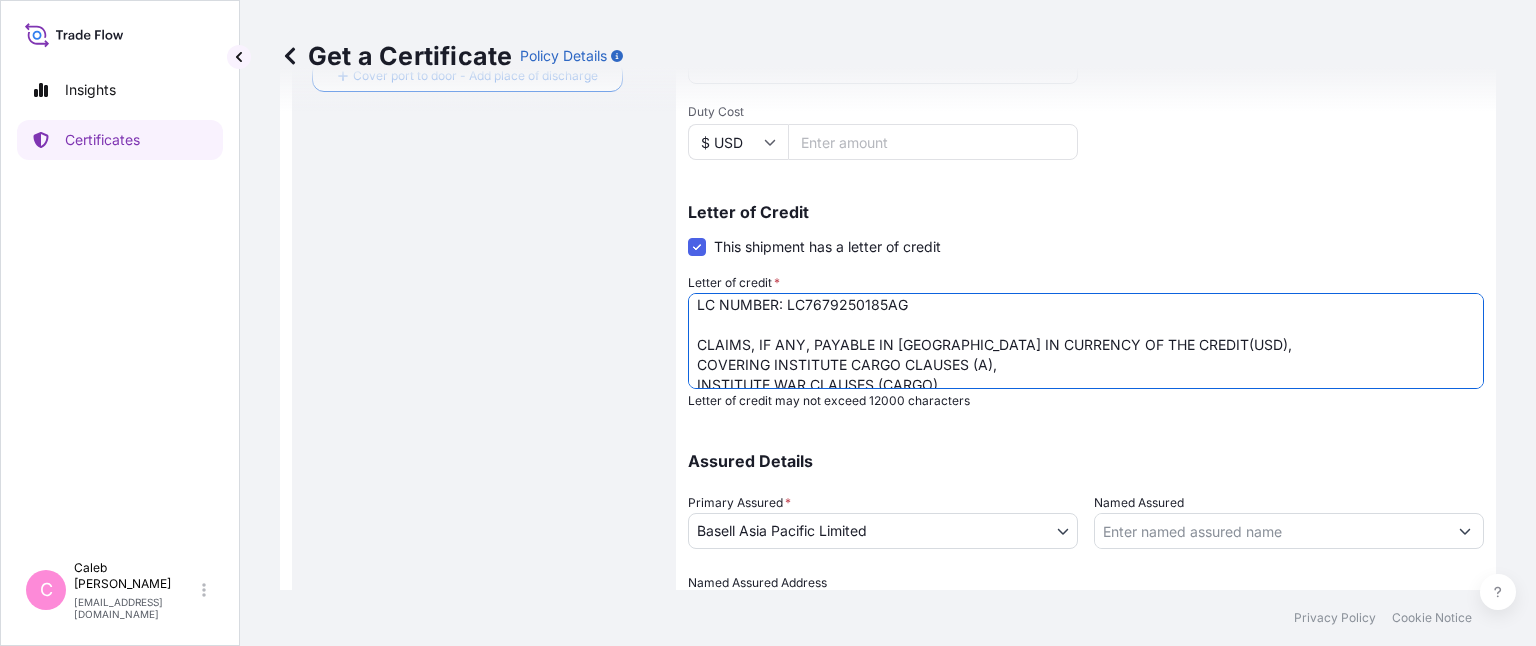 scroll, scrollTop: 0, scrollLeft: 0, axis: both 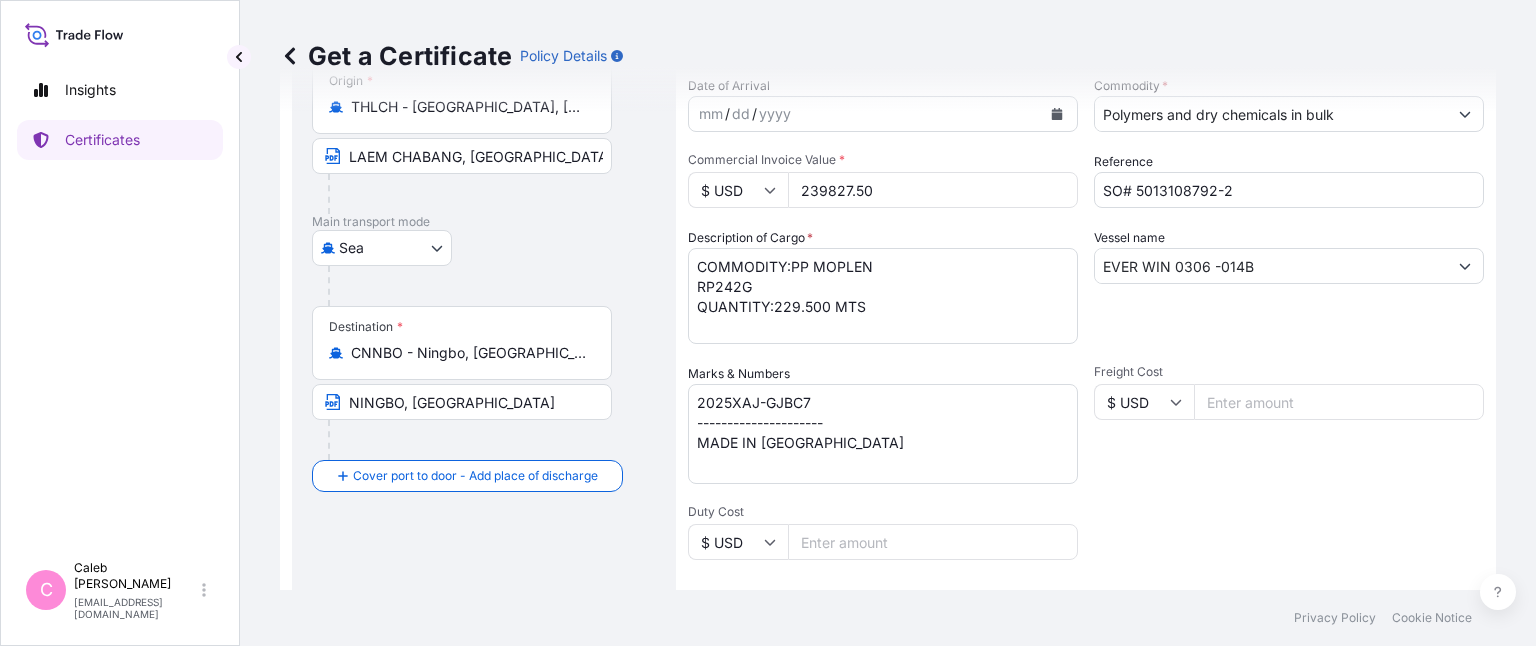 click on "Shipment Details Issue date * [DATE] Date of Departure * [DATE] Date of Arrival mm / dd / yyyy Commodity * Polymers and dry chemicals in bulk Packing Category Commercial Invoice Value    * $ USD 239827.50 Reference SO# 5013108792-2 Description of Cargo * MOPLEN MIXED PP
QUANTITY:30.000 MTS Vessel name EVER WIN 0306 -014B Marks & Numbers MADE IN [GEOGRAPHIC_DATA] Freight Cost   $ USD Duty Cost   $ USD Letter of Credit This shipment has a letter of credit Letter of credit * LC NUMBER: LC1901925000285
CLAIMS PAYABLE AT DESTINATION IN CURRENCY OF THE DRAFT(USD),
COVERING ALL RISKS AND WAR RISKS.
NUMBER OF ORIGINAL FOLDS ISSUED: 02 ( ONE ORIGINAL AND ONE DUPLICATE) Letter of credit may not exceed 12000 characters Assured Details Primary Assured * Basell Asia Pacific Limited Basell [PERSON_NAME] Polyolefins Sp. z o.o. Basell Asia Pacific Limited Named Assured Named Assured Address" at bounding box center (1086, 476) 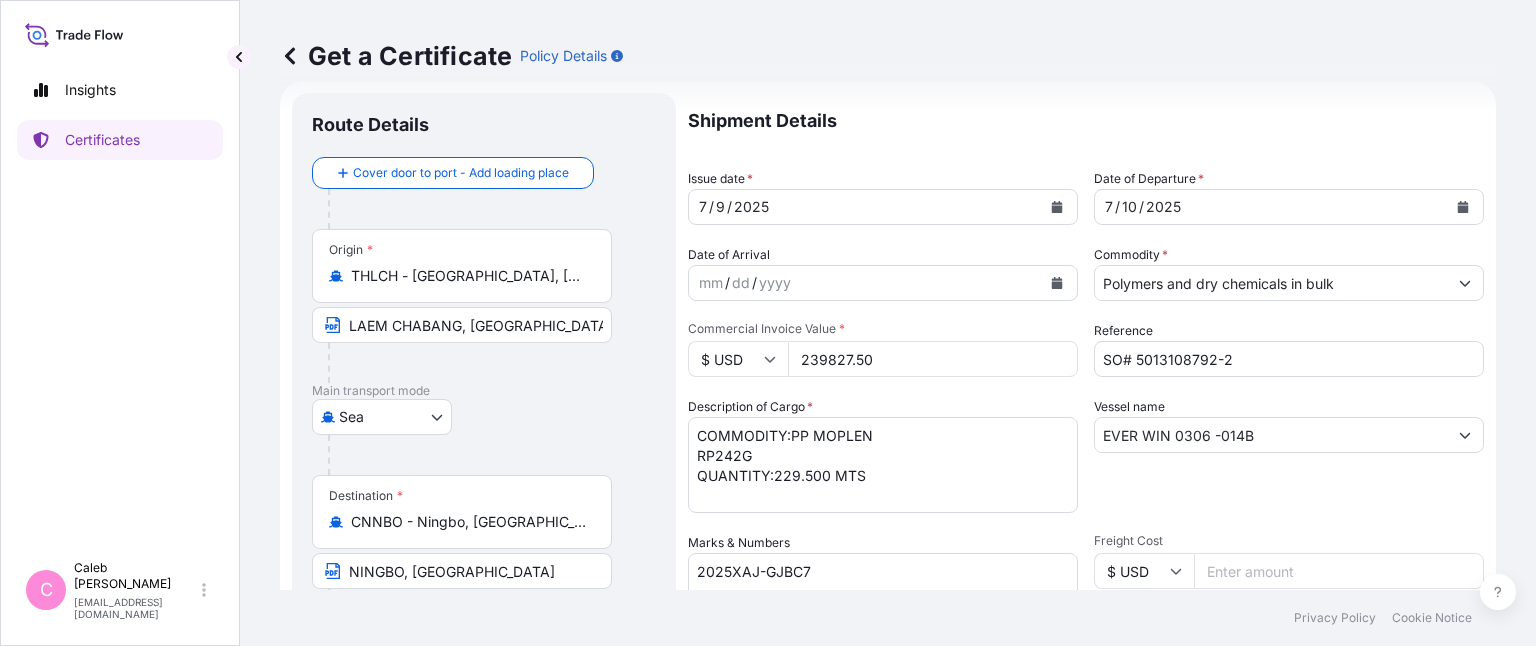 scroll, scrollTop: 0, scrollLeft: 0, axis: both 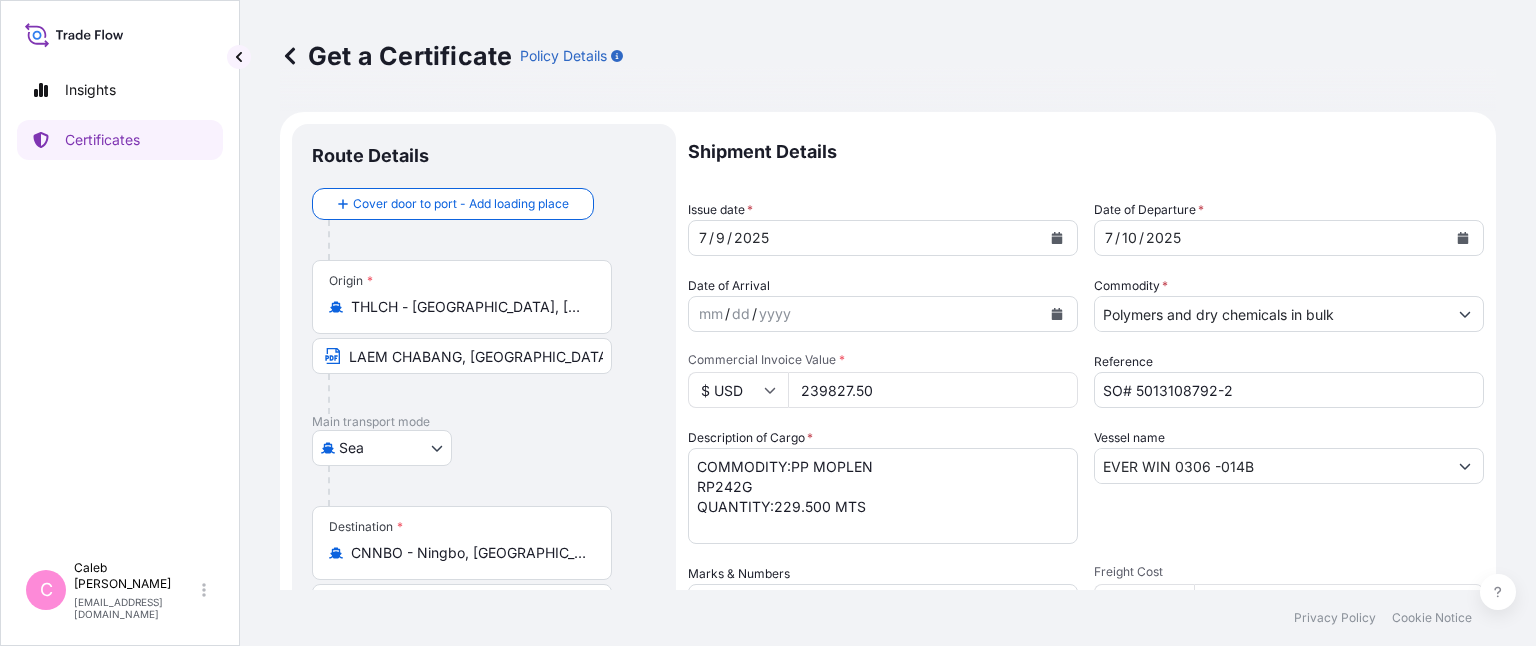 click on "[GEOGRAPHIC_DATA]" at bounding box center [484, 448] 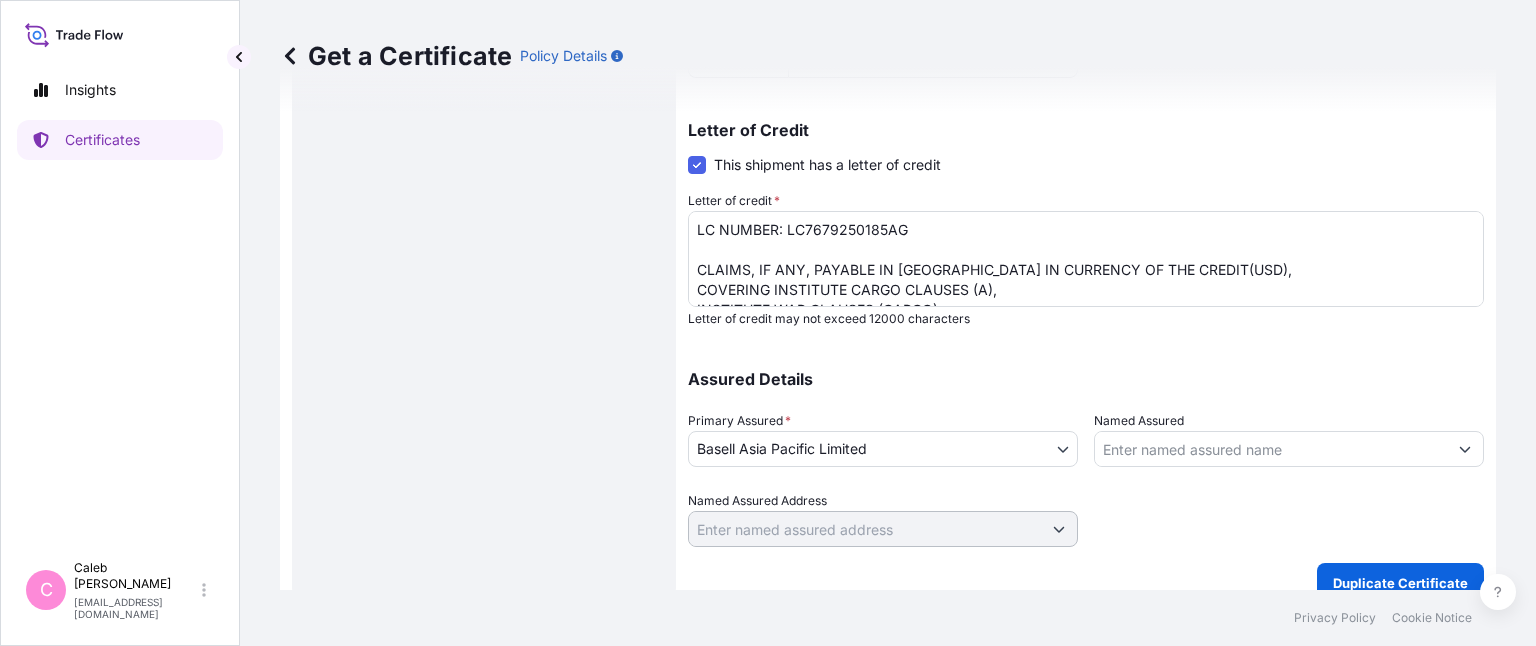 scroll, scrollTop: 706, scrollLeft: 0, axis: vertical 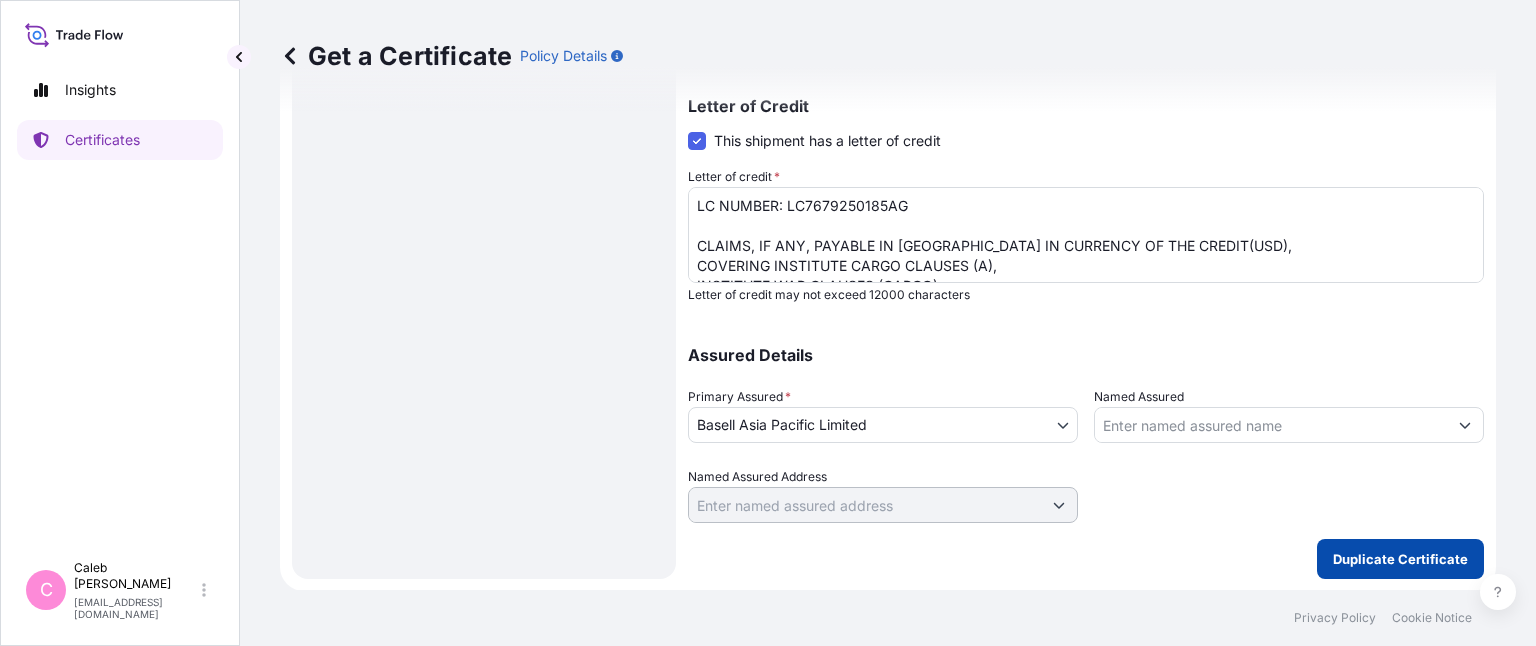 click on "Duplicate Certificate" at bounding box center [1400, 559] 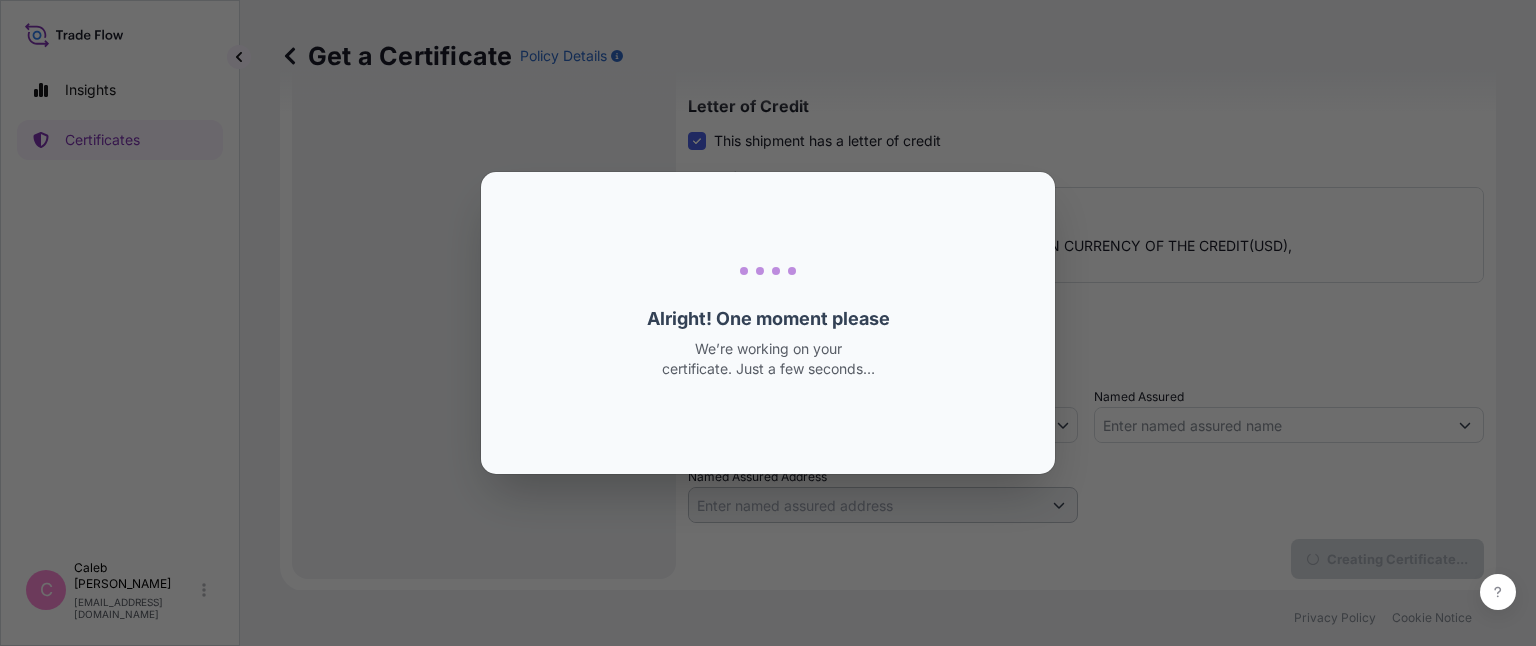scroll, scrollTop: 0, scrollLeft: 0, axis: both 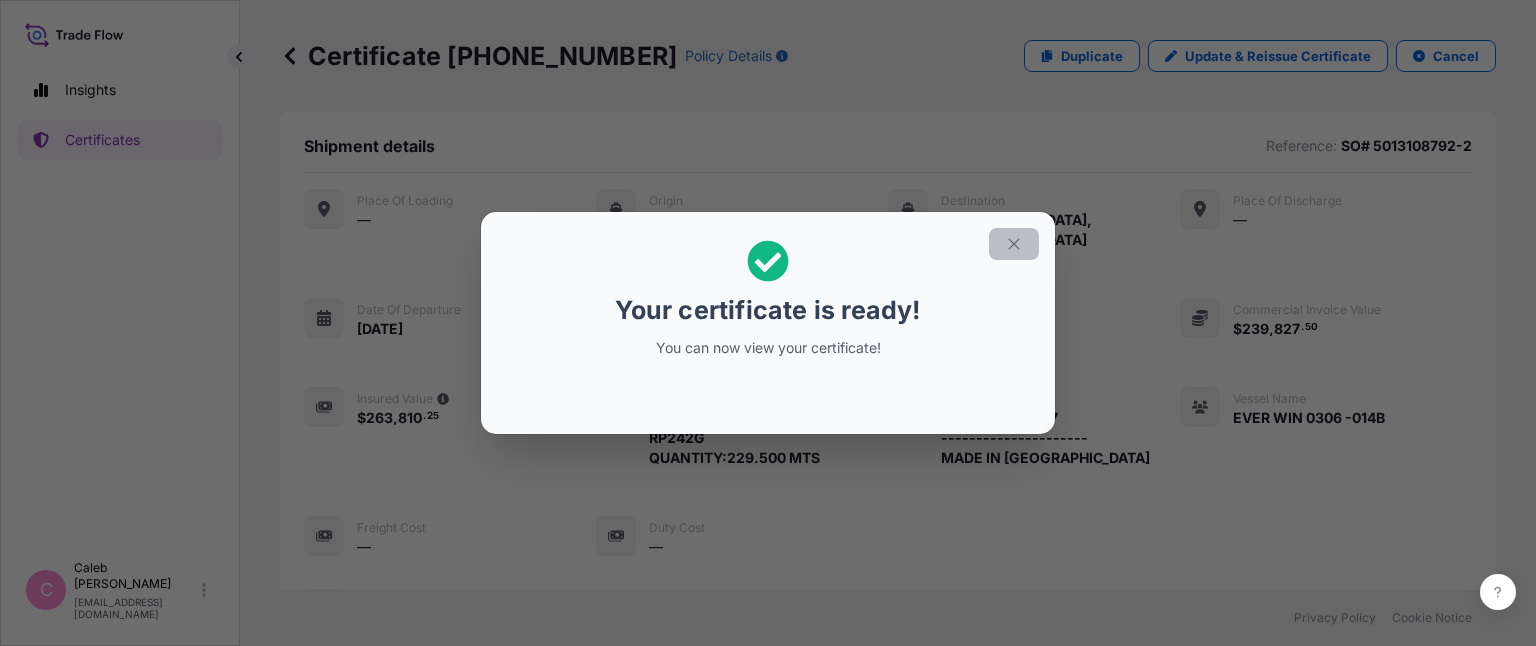 click 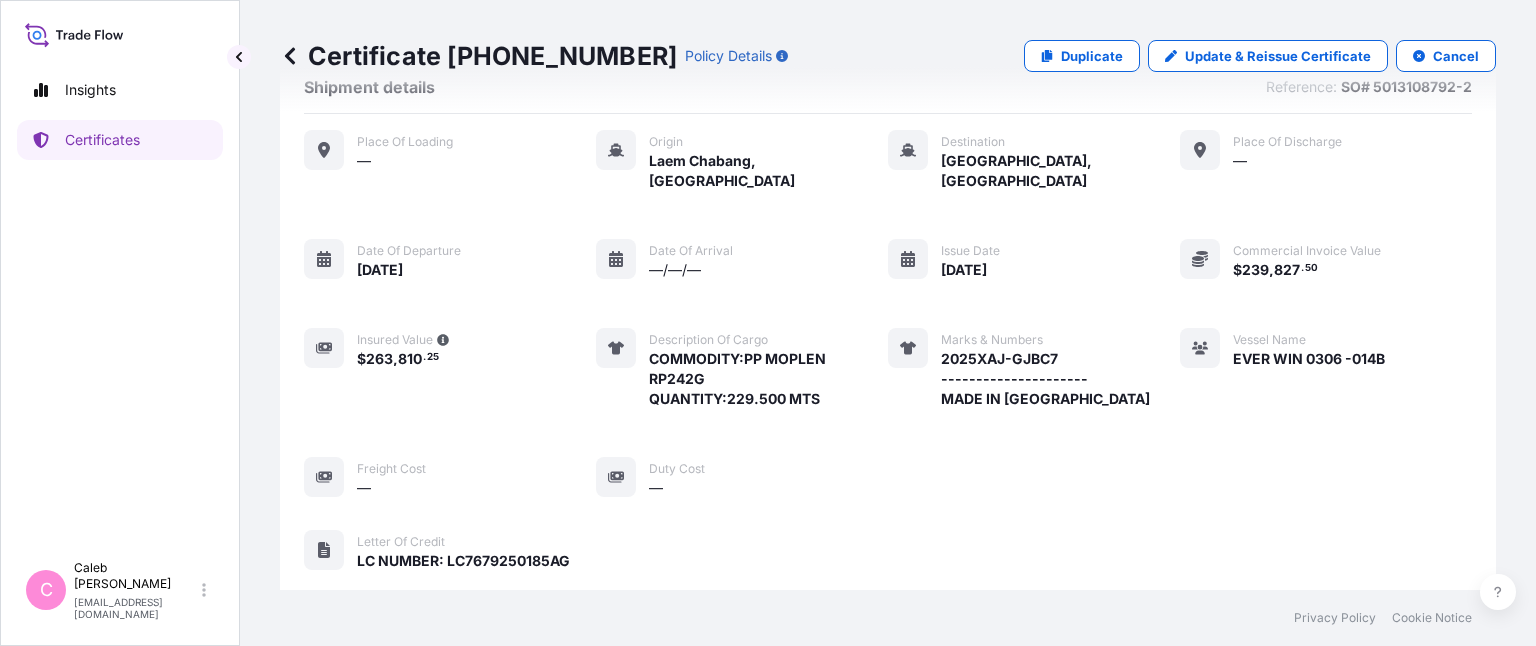 scroll, scrollTop: 0, scrollLeft: 0, axis: both 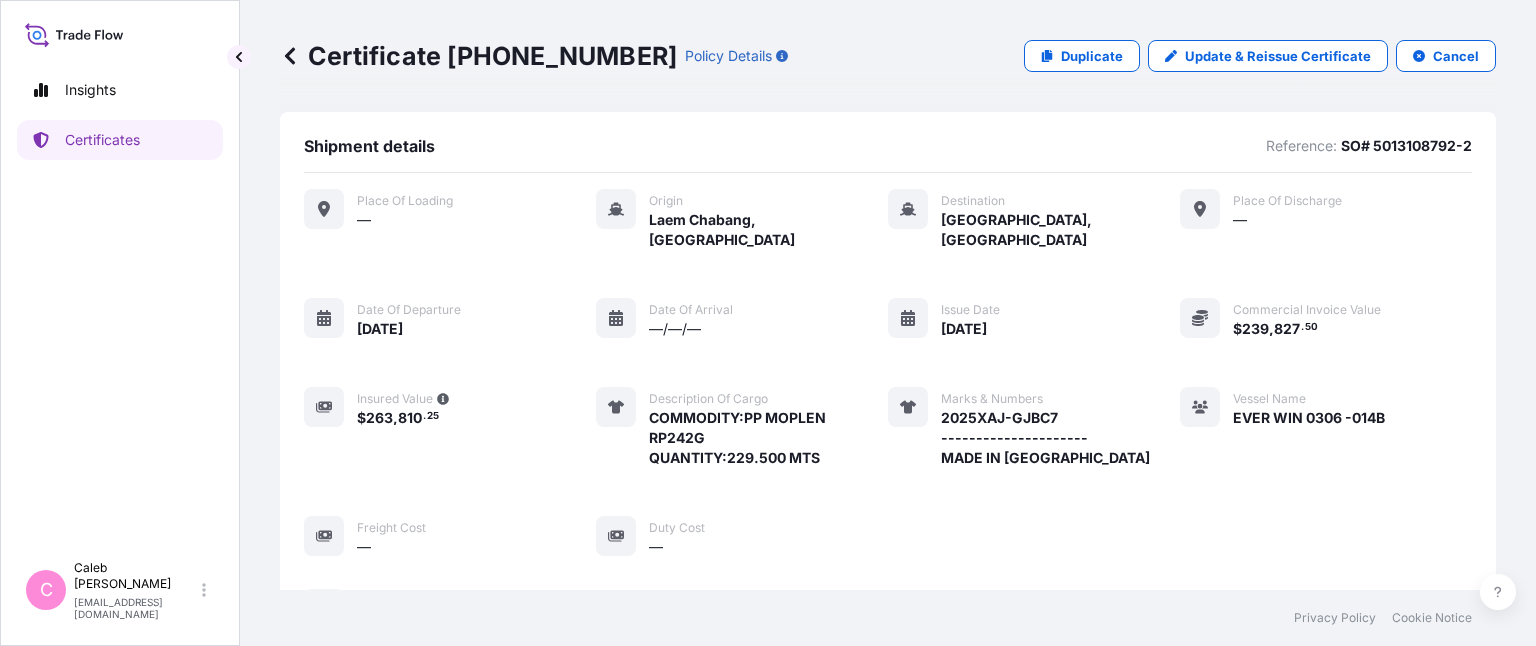 click on "Place of Loading — Origin [GEOGRAPHIC_DATA], [GEOGRAPHIC_DATA] Destination [GEOGRAPHIC_DATA], [GEOGRAPHIC_DATA] Place of discharge — Date of departure [DATE] Date of arrival —/—/— Issue Date [DATE] Commercial Invoice Value $ 239 , 827 . 50 Insured Value $ 263 , 810 . 25 Description of cargo COMMODITY:PP MOPLEN
RP242G
QUANTITY:229.500 MTS Marks & Numbers 2025XAJ-GJBC7
---------------------
MADE IN [GEOGRAPHIC_DATA] Vessel Name EVER WIN 0306 -014B Freight Cost — Duty Cost —" at bounding box center [888, 373] 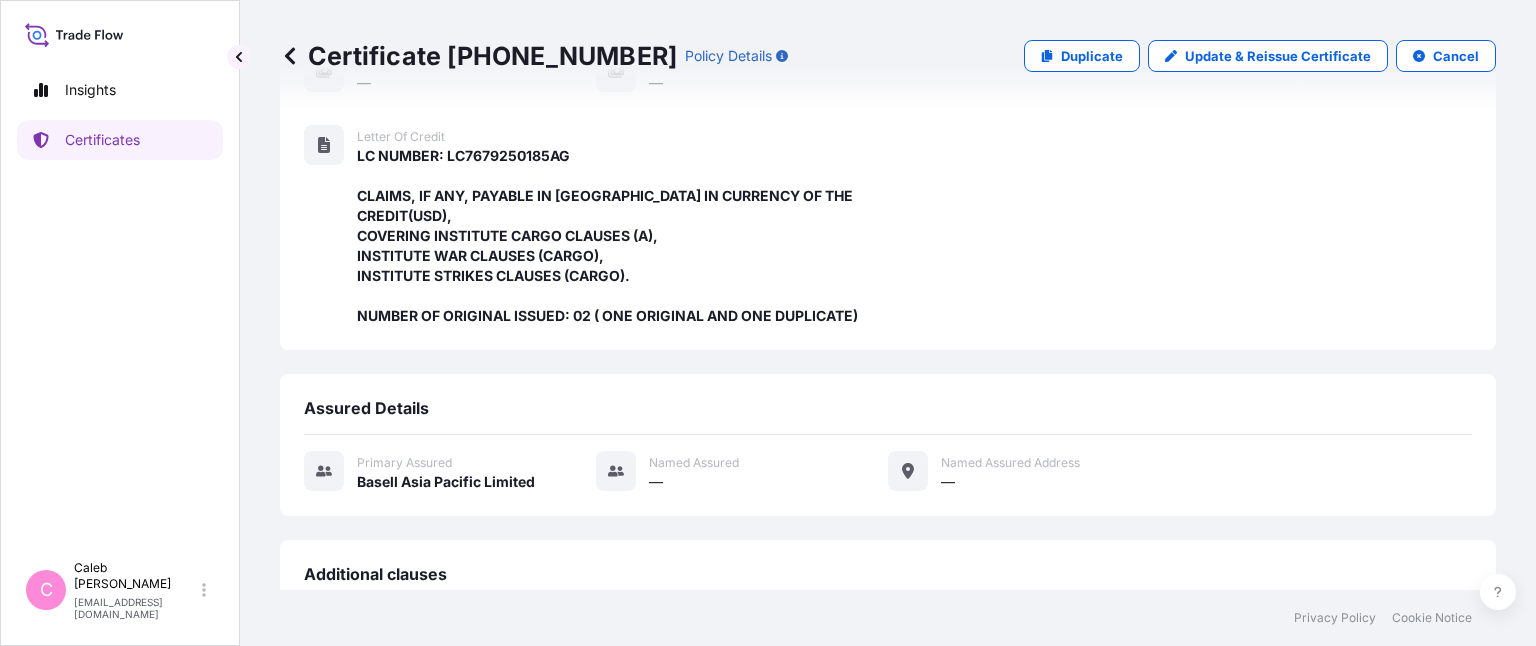 scroll, scrollTop: 470, scrollLeft: 0, axis: vertical 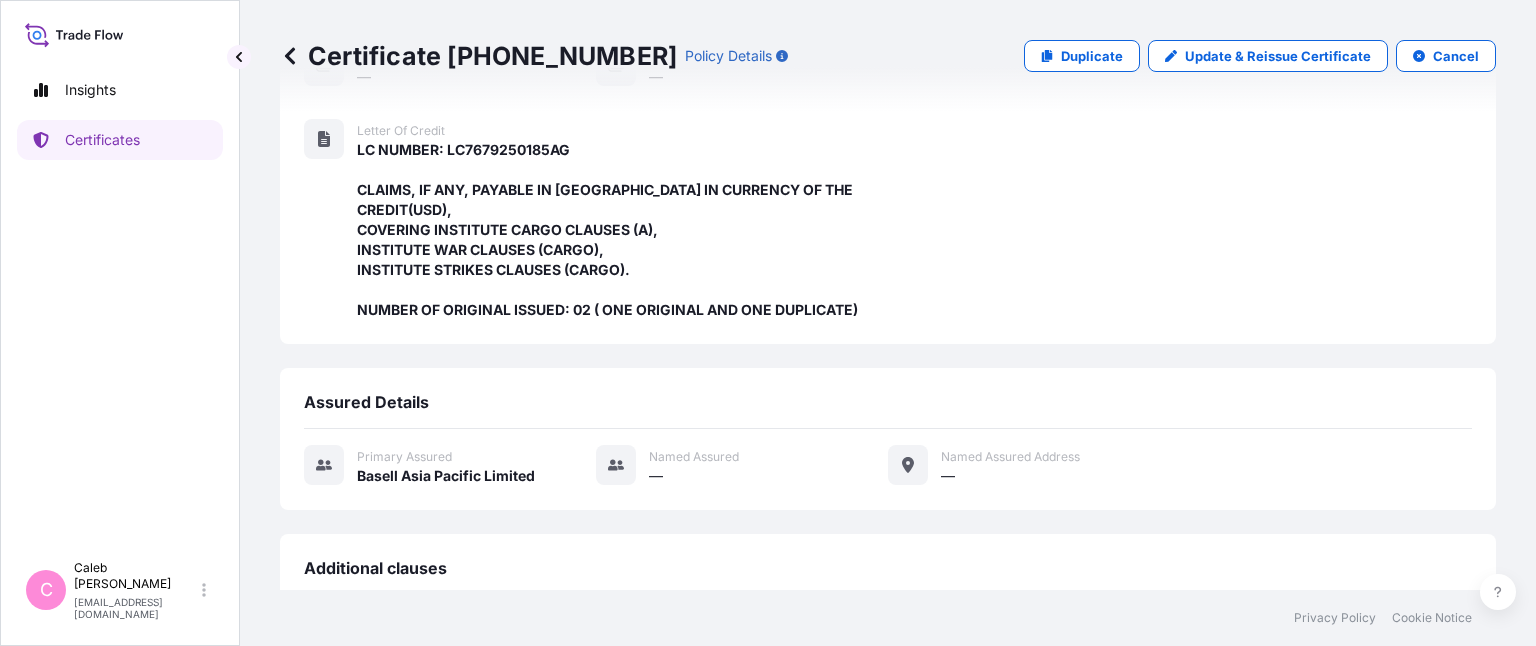 click on "Assured Details" at bounding box center [888, 410] 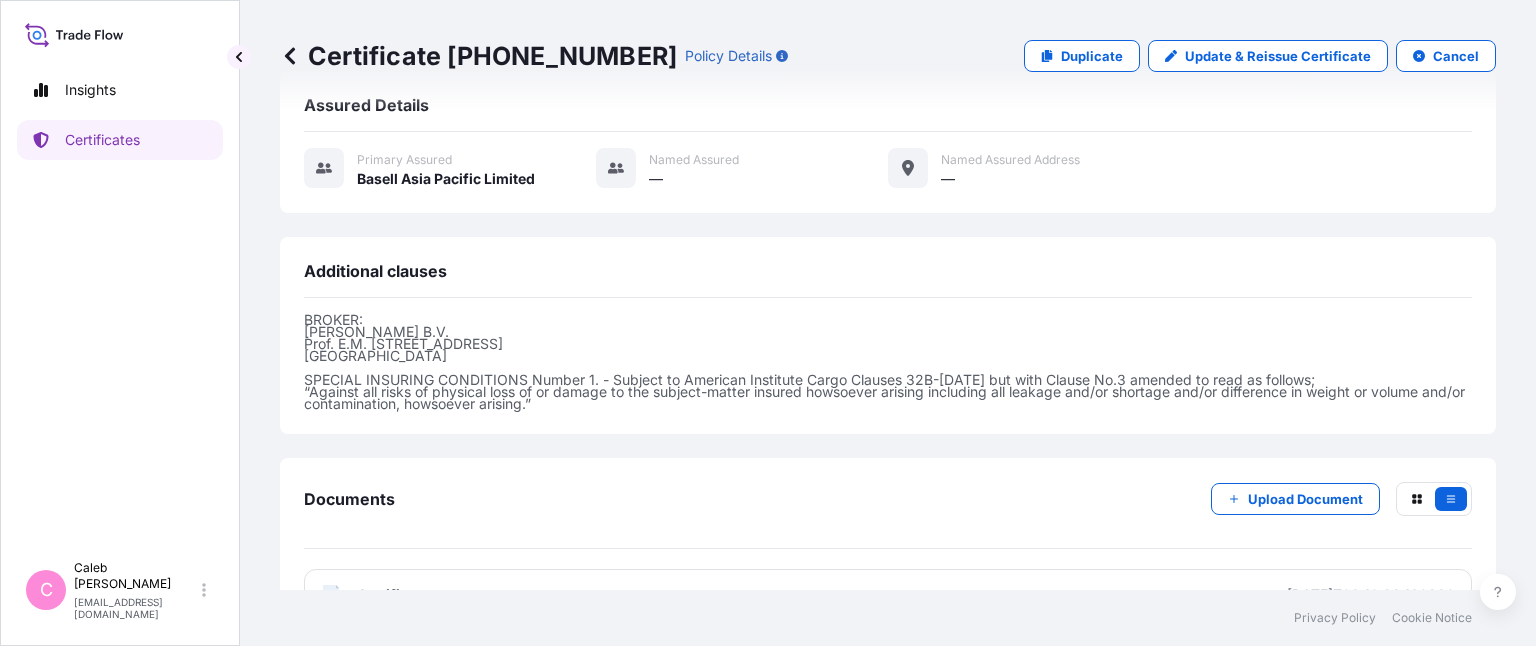scroll, scrollTop: 775, scrollLeft: 0, axis: vertical 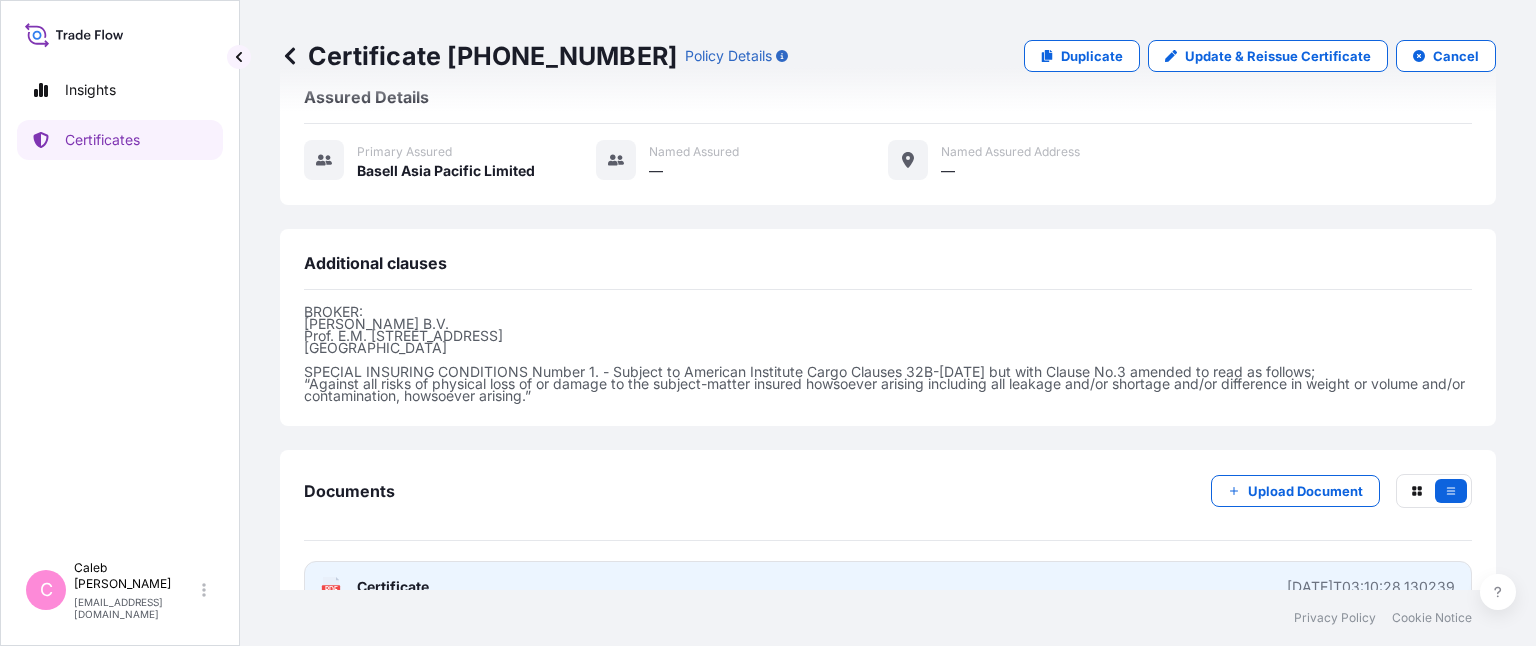 click on "Certificate" at bounding box center [393, 587] 